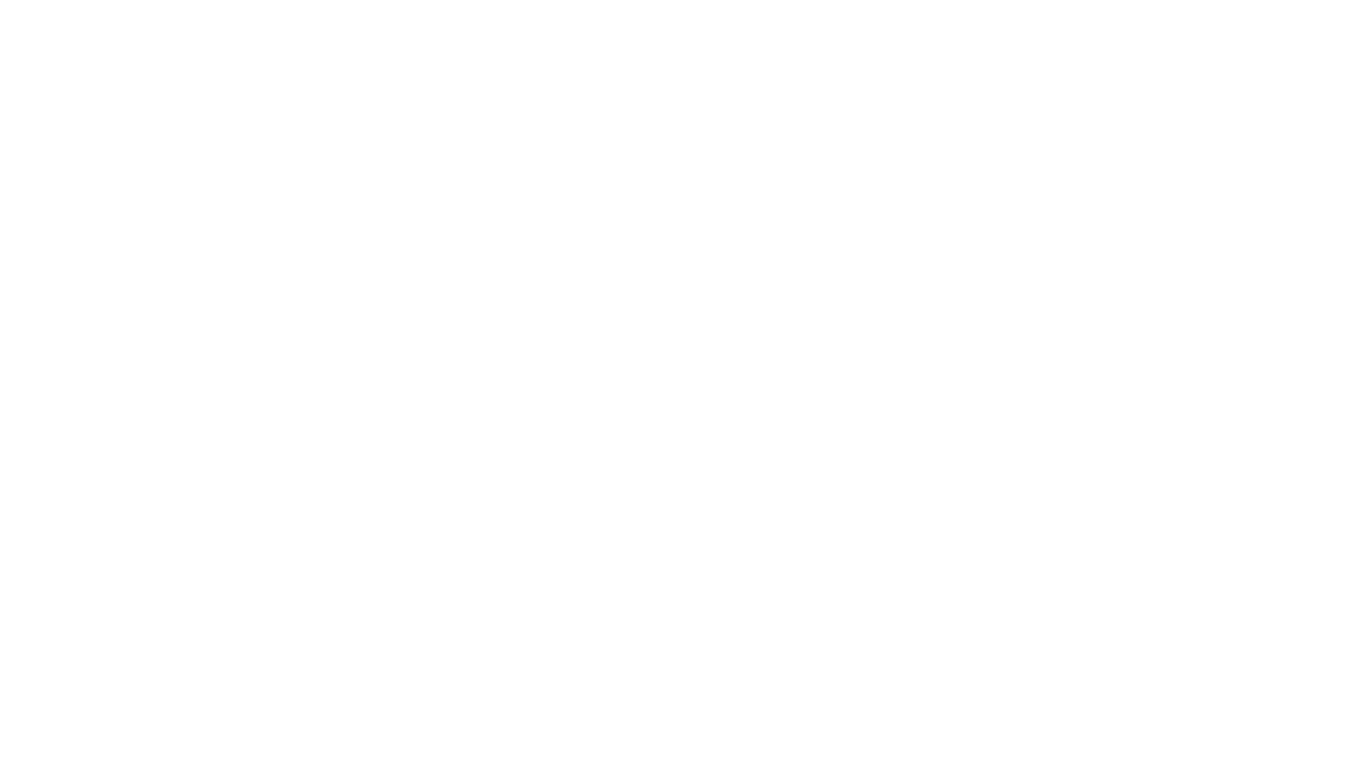 scroll, scrollTop: 0, scrollLeft: 0, axis: both 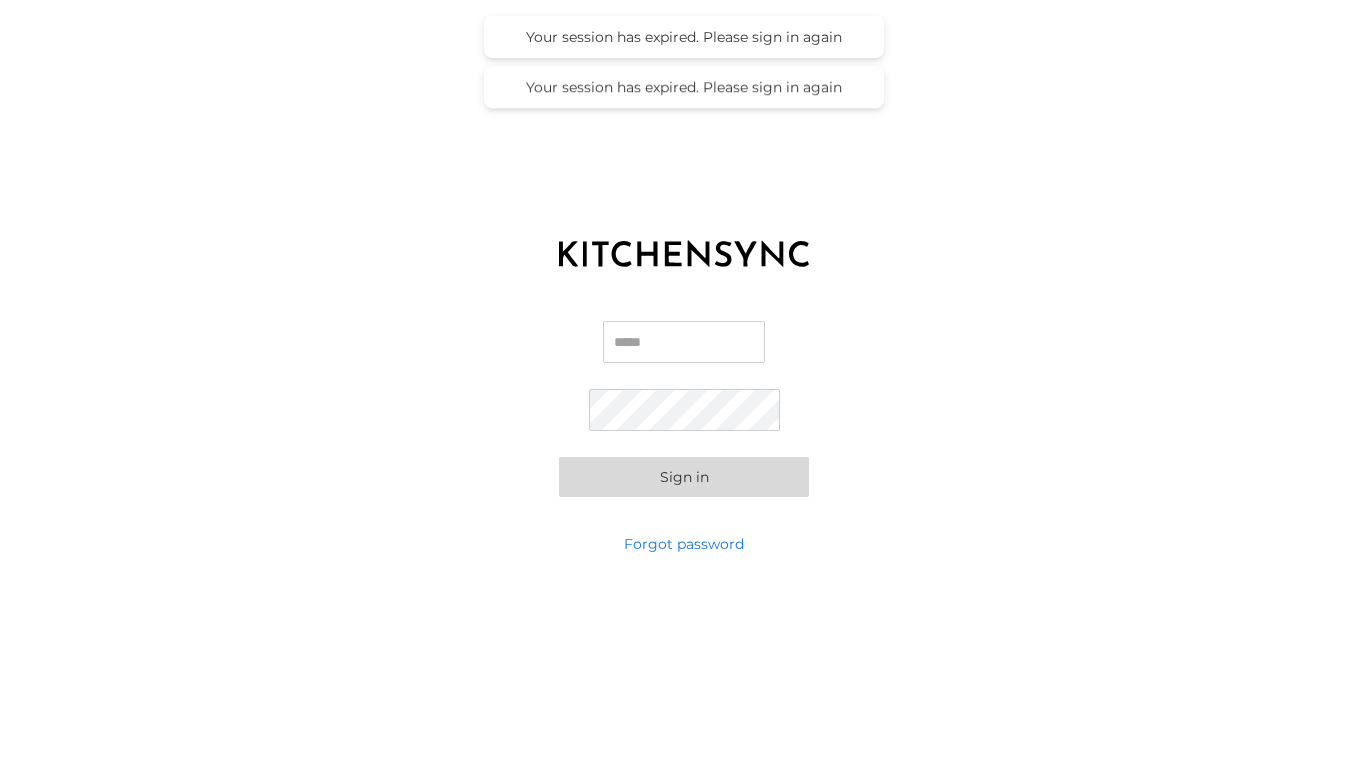 click on "Email" at bounding box center (684, 342) 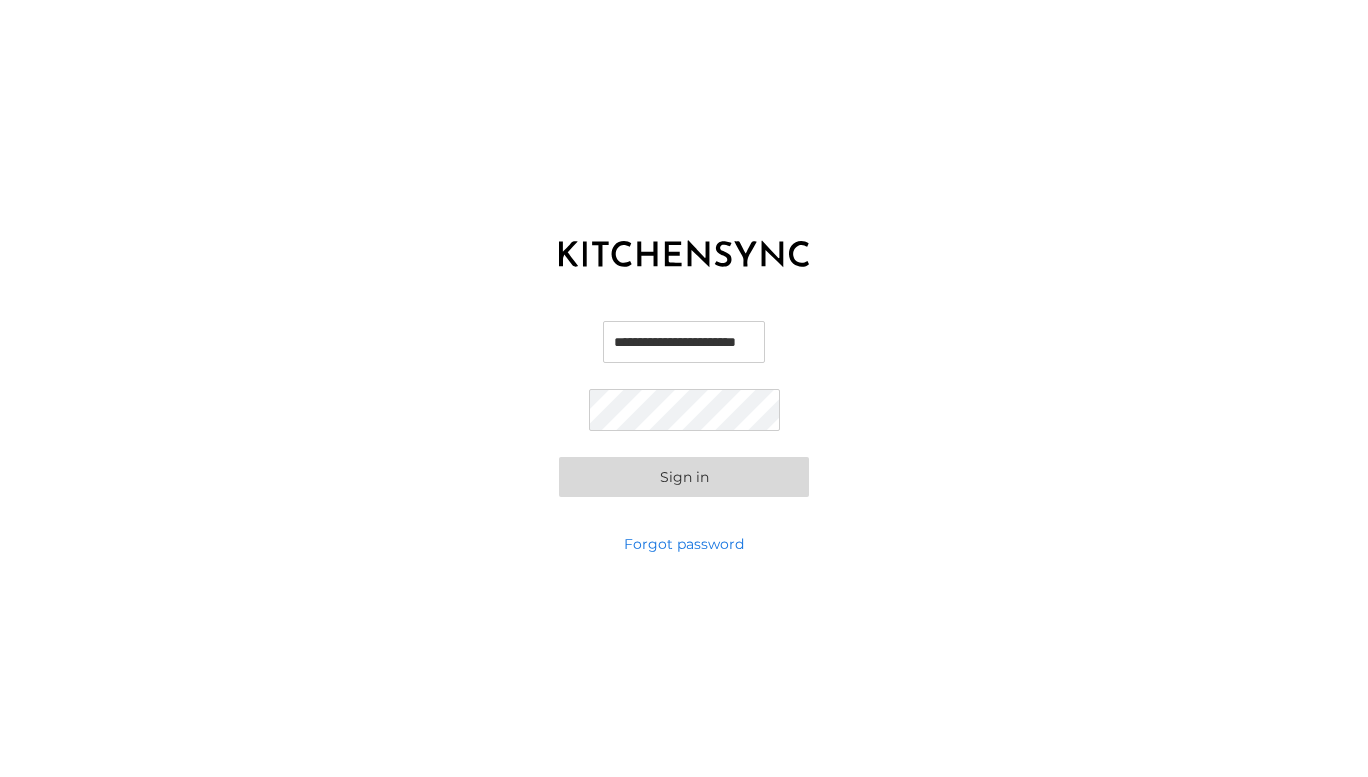 click on "Sign in" at bounding box center [684, 477] 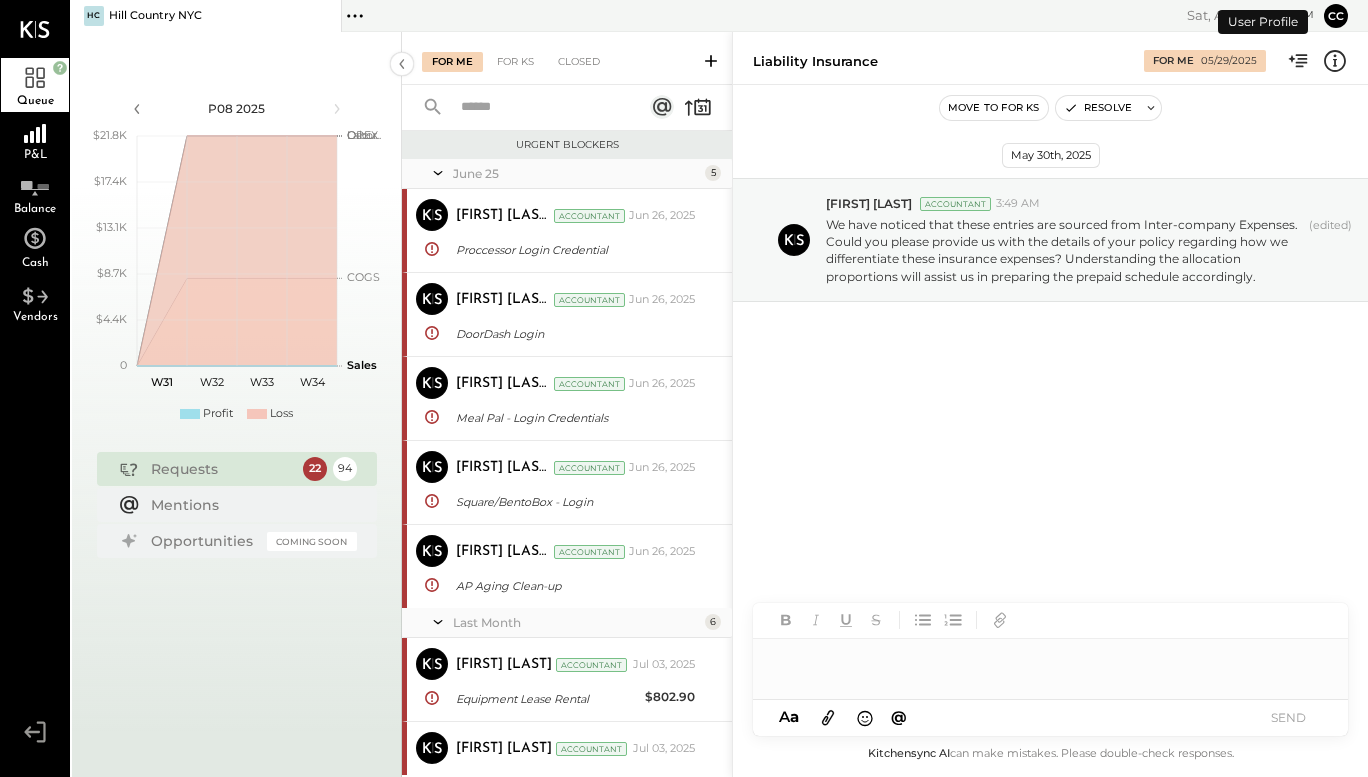 scroll, scrollTop: 0, scrollLeft: 0, axis: both 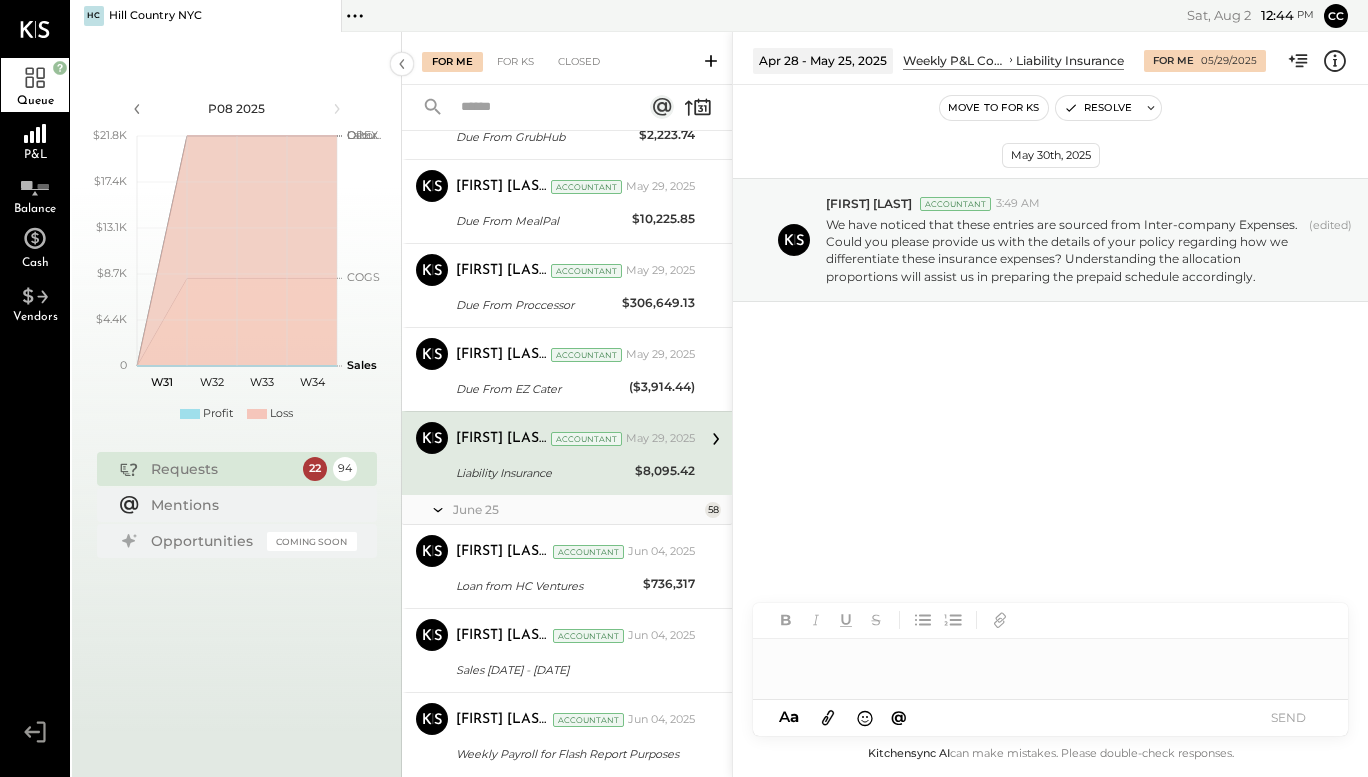 click on "Requests" at bounding box center (222, 469) 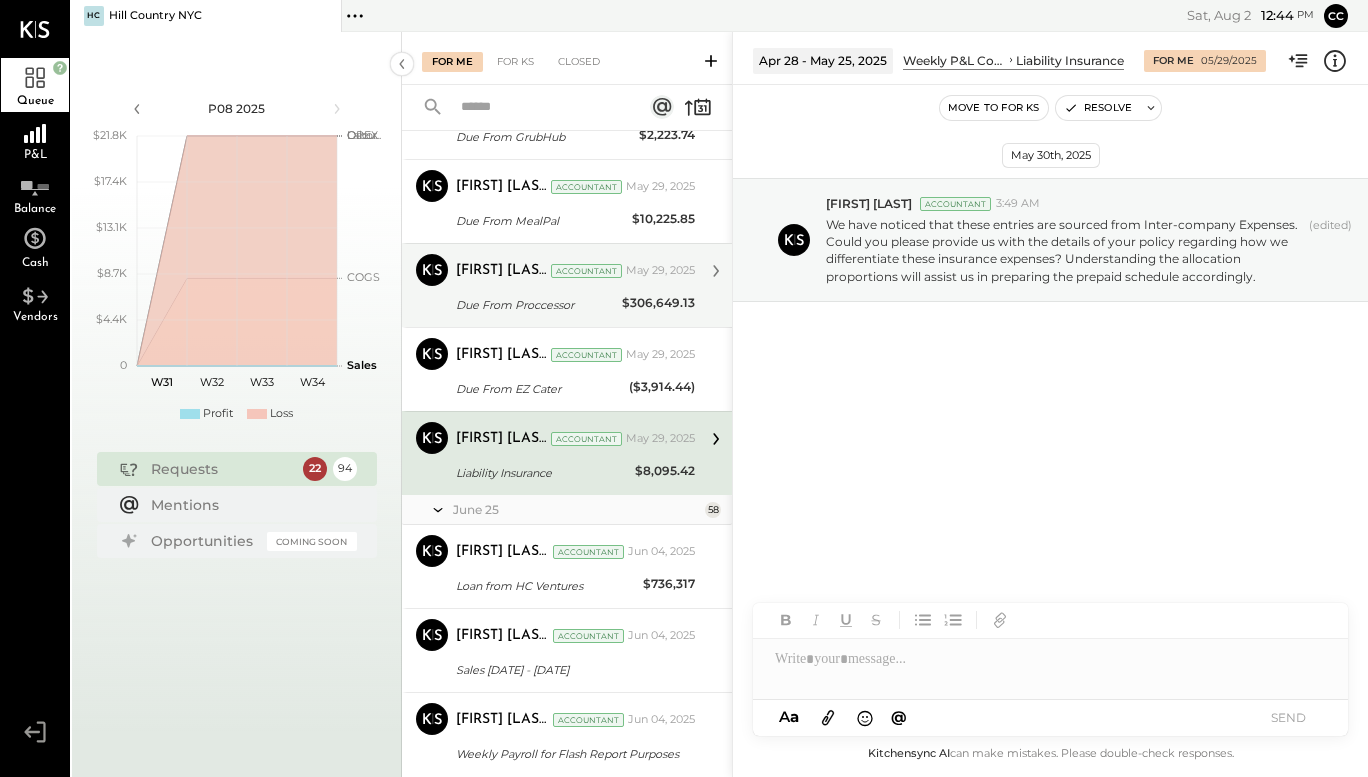click on "Due From Proccessor" at bounding box center (536, 305) 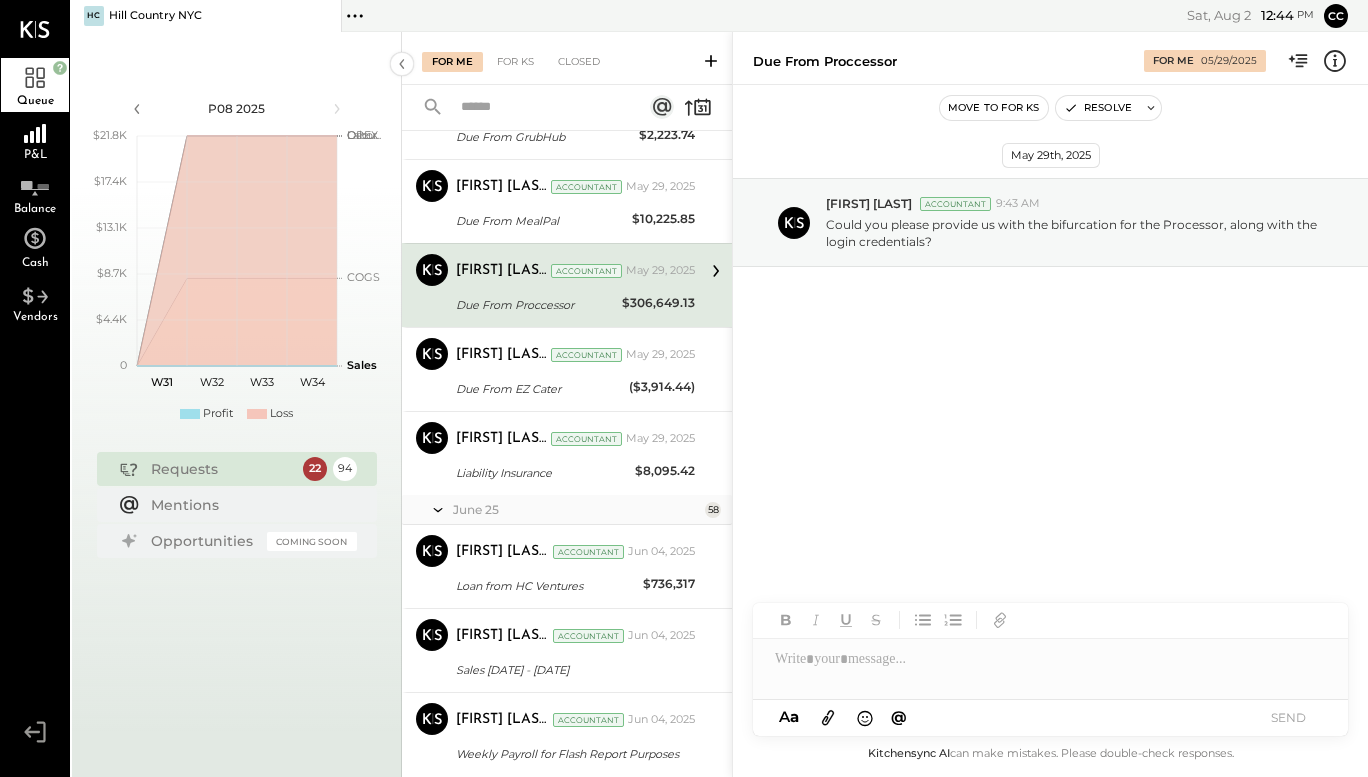 click 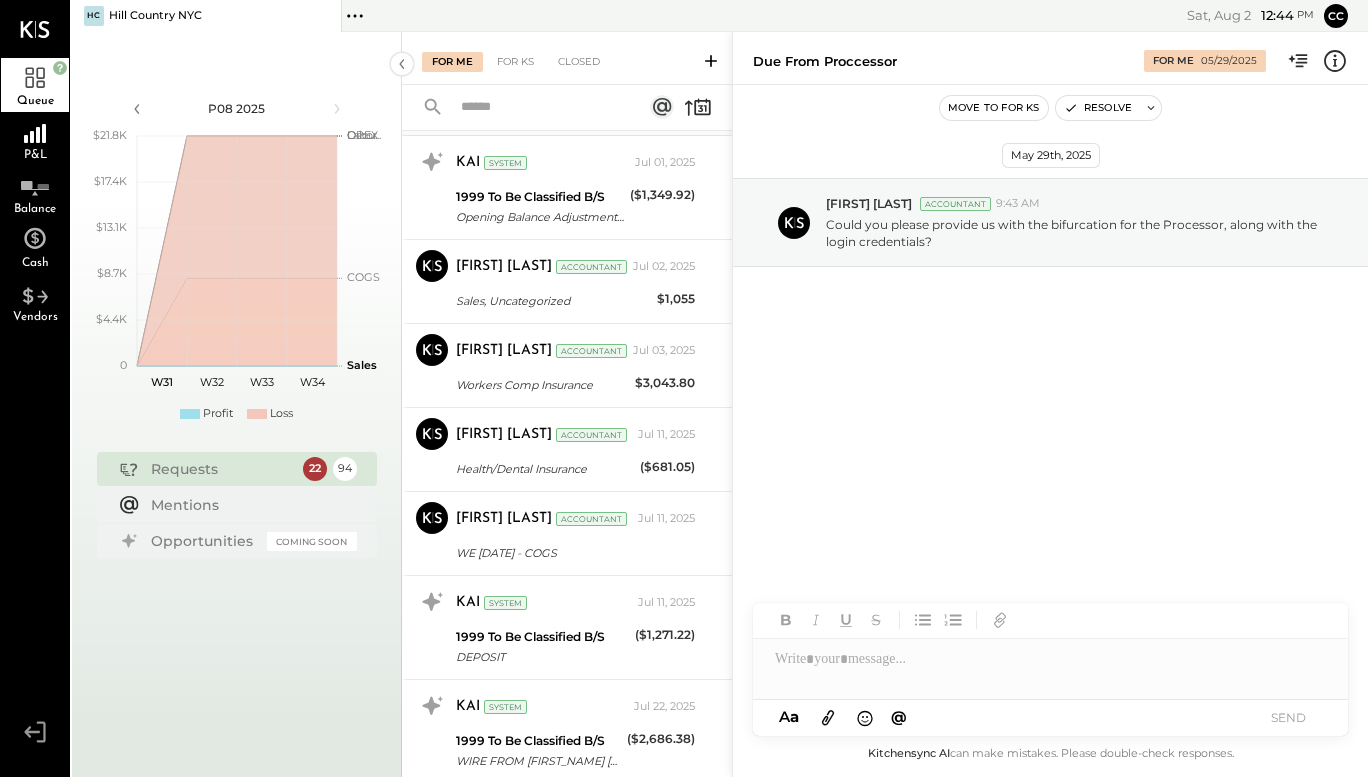 scroll, scrollTop: 1663, scrollLeft: 0, axis: vertical 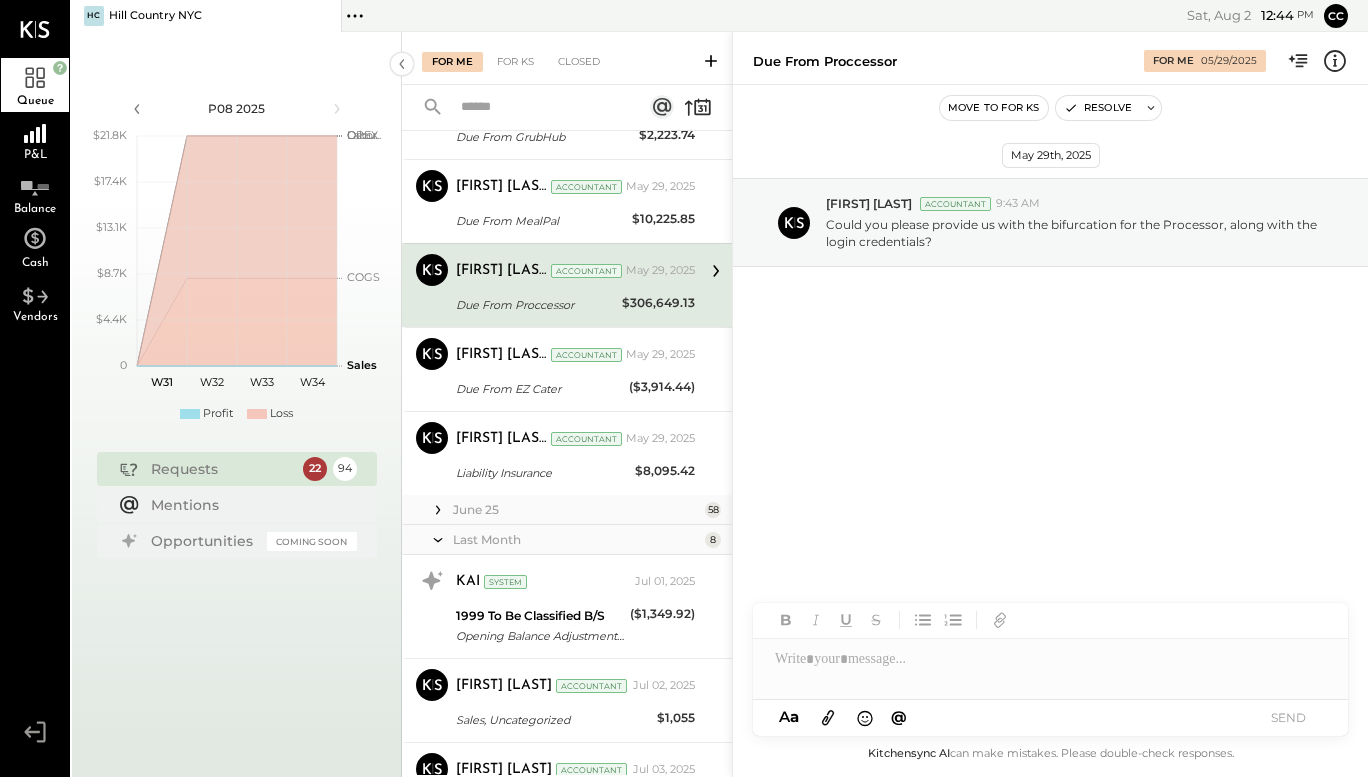 click 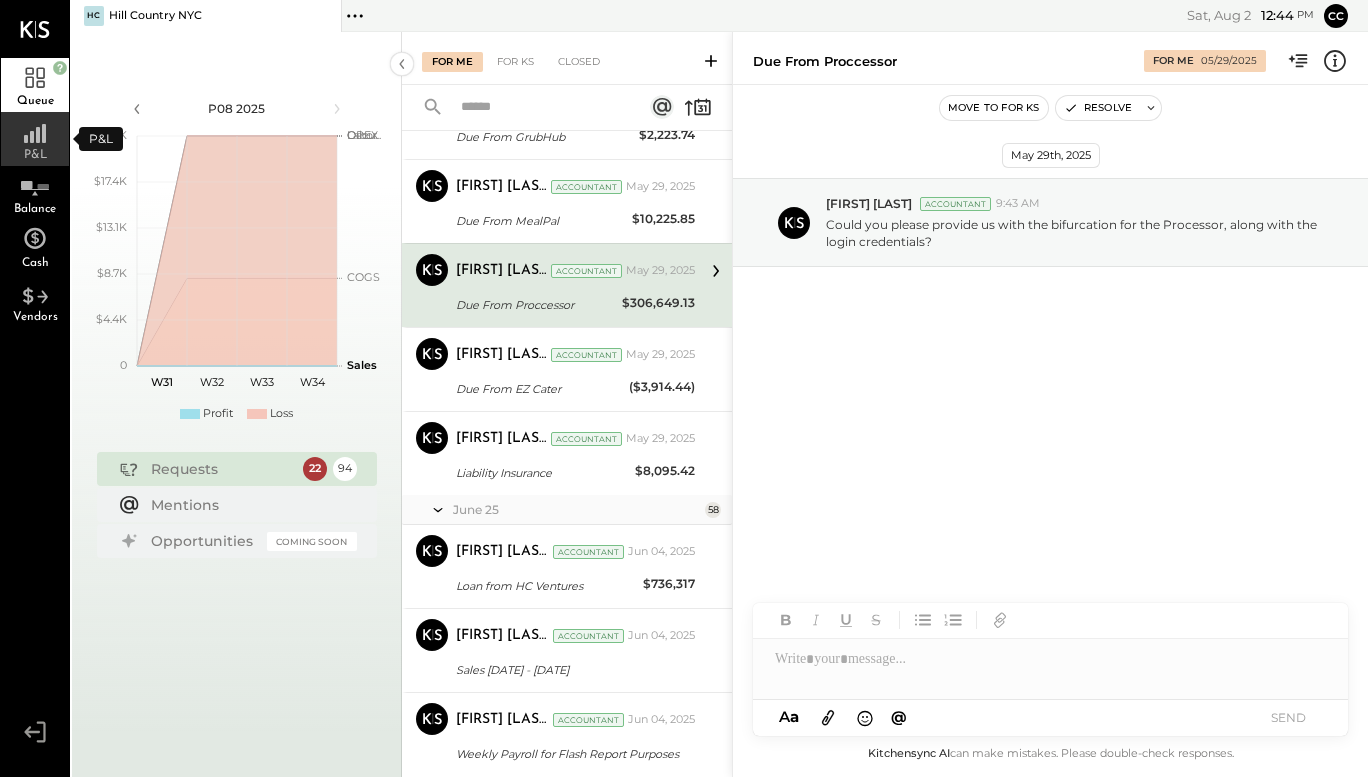 click 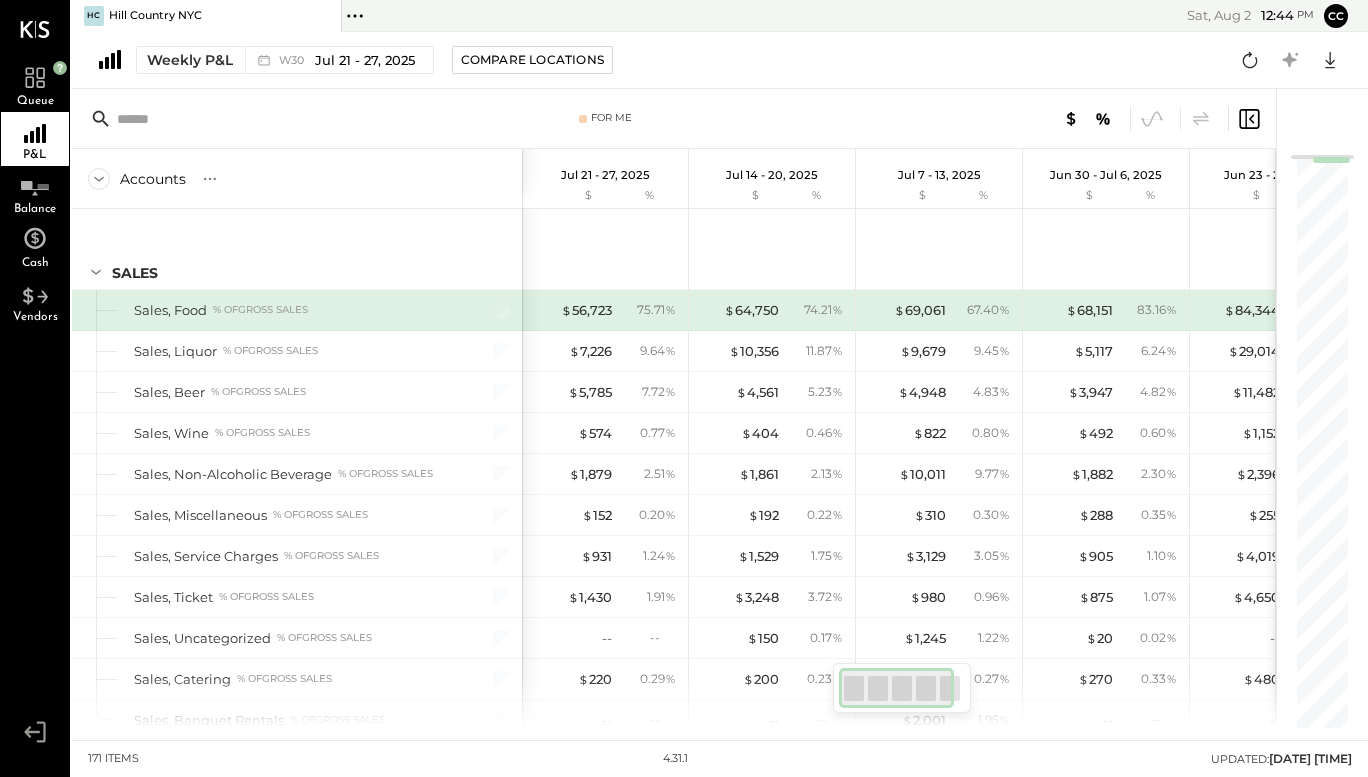 click at bounding box center [274, 119] 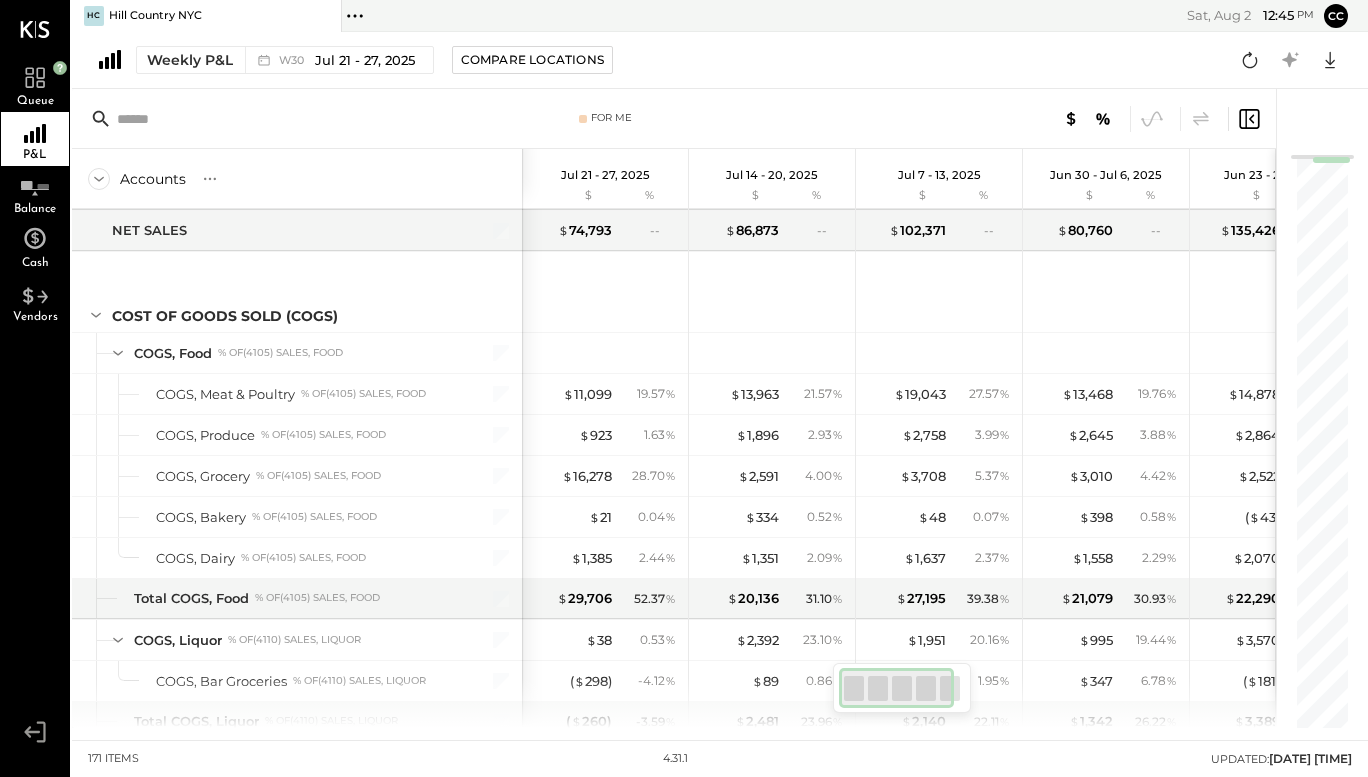 scroll, scrollTop: 740, scrollLeft: 0, axis: vertical 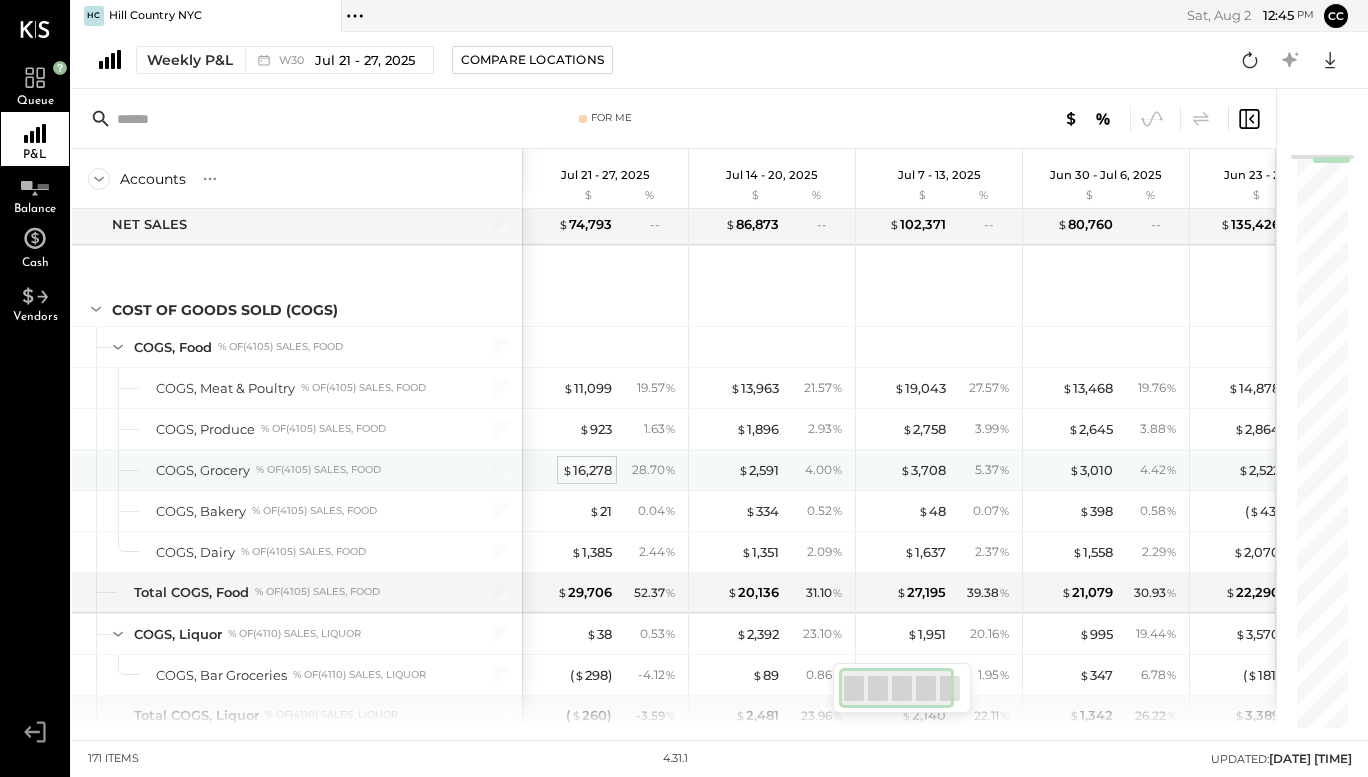 click on "$ [AMOUNT]" at bounding box center (587, 470) 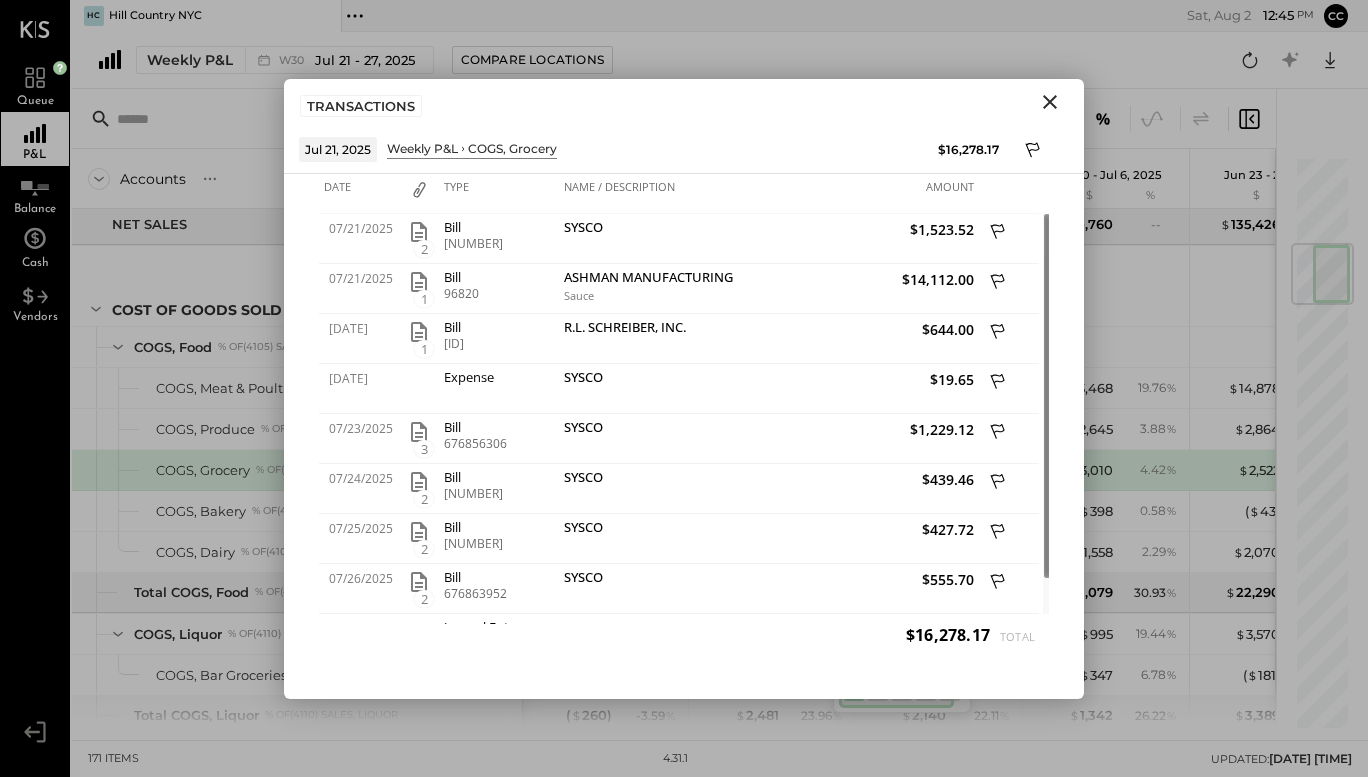 drag, startPoint x: 1037, startPoint y: 343, endPoint x: 1061, endPoint y: 353, distance: 26 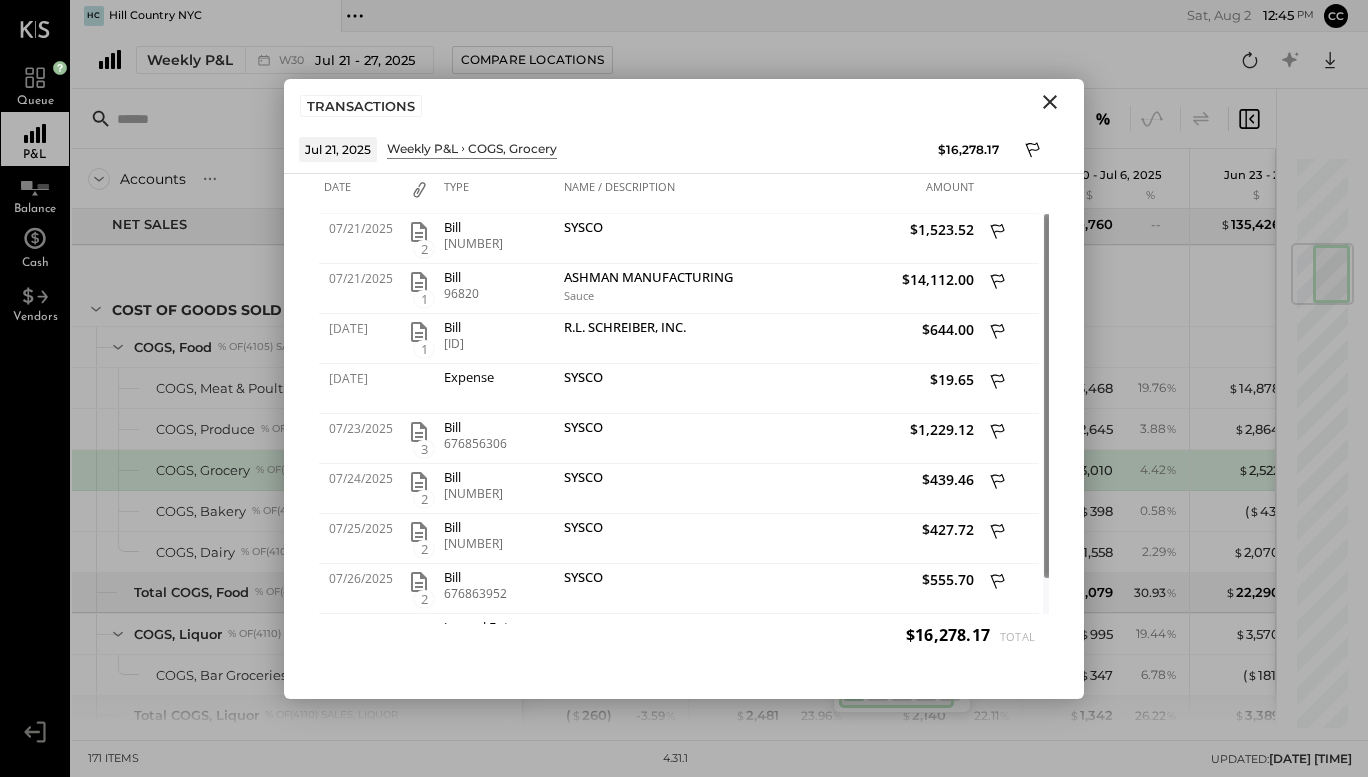click on "Date  Type Name / Description Amount [DATE] [NUMBER] Bill [NUMBER] [COMPANY_NAME] $[AMOUNT] [DATE] [NUMBER] Bill [NUMBER] [COMPANY_NAME] $[AMOUNT] [DATE] [NUMBER] Bill [ID] [COMPANY_NAME] $[AMOUNT] [DATE] Expense [COMPANY_NAME] $[AMOUNT] [DATE] [NUMBER] Bill [NUMBER] [COMPANY_NAME] $[AMOUNT] [DATE] [NUMBER] Bill [NUMBER] [COMPANY_NAME] $[AMOUNT] [DATE] [NUMBER] Bill [NUMBER] [COMPANY_NAME] $[AMOUNT] [DATE] [NUMBER] Bill [NUMBER] [COMPANY_NAME] $[AMOUNT] [DATE] Journal Entry [ID] COGS, Grocey ($[AMOUNT]) $[AMOUNT] Total" at bounding box center (684, 436) 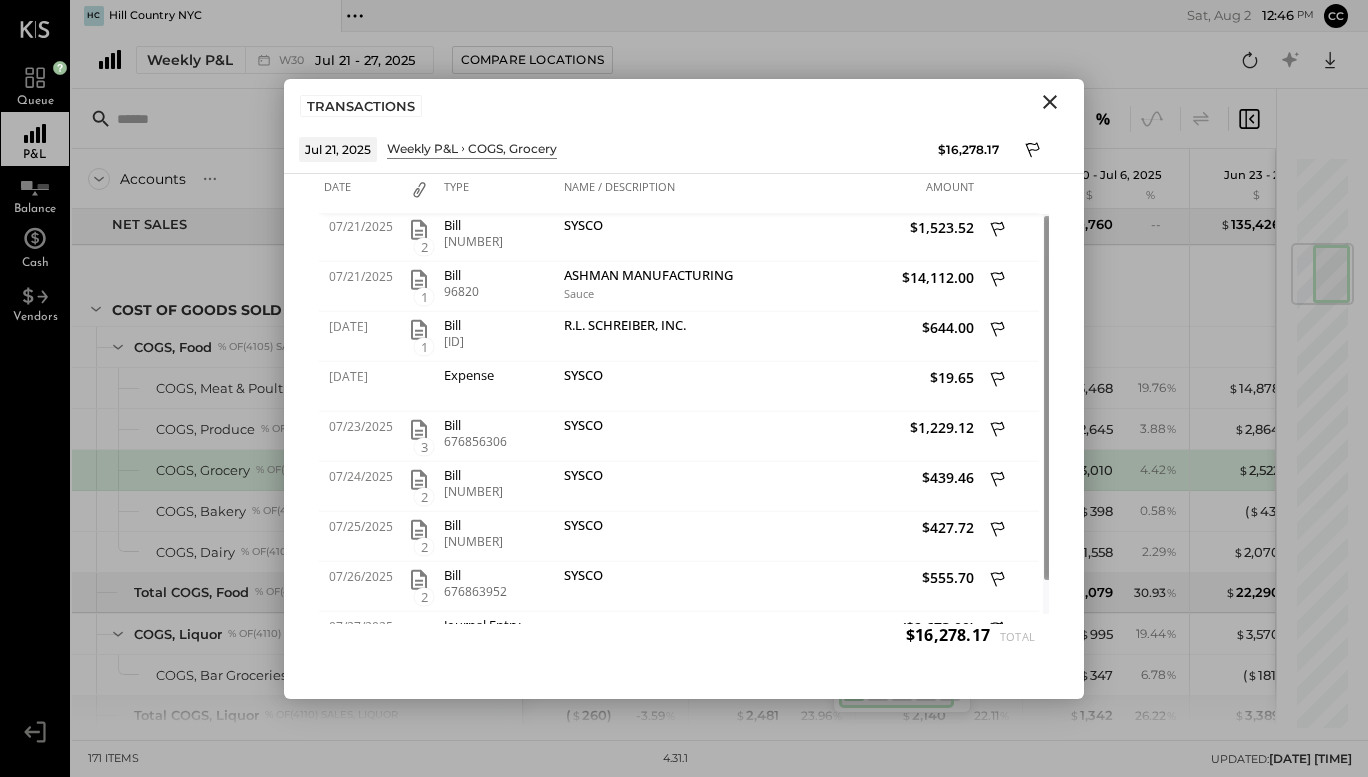 click 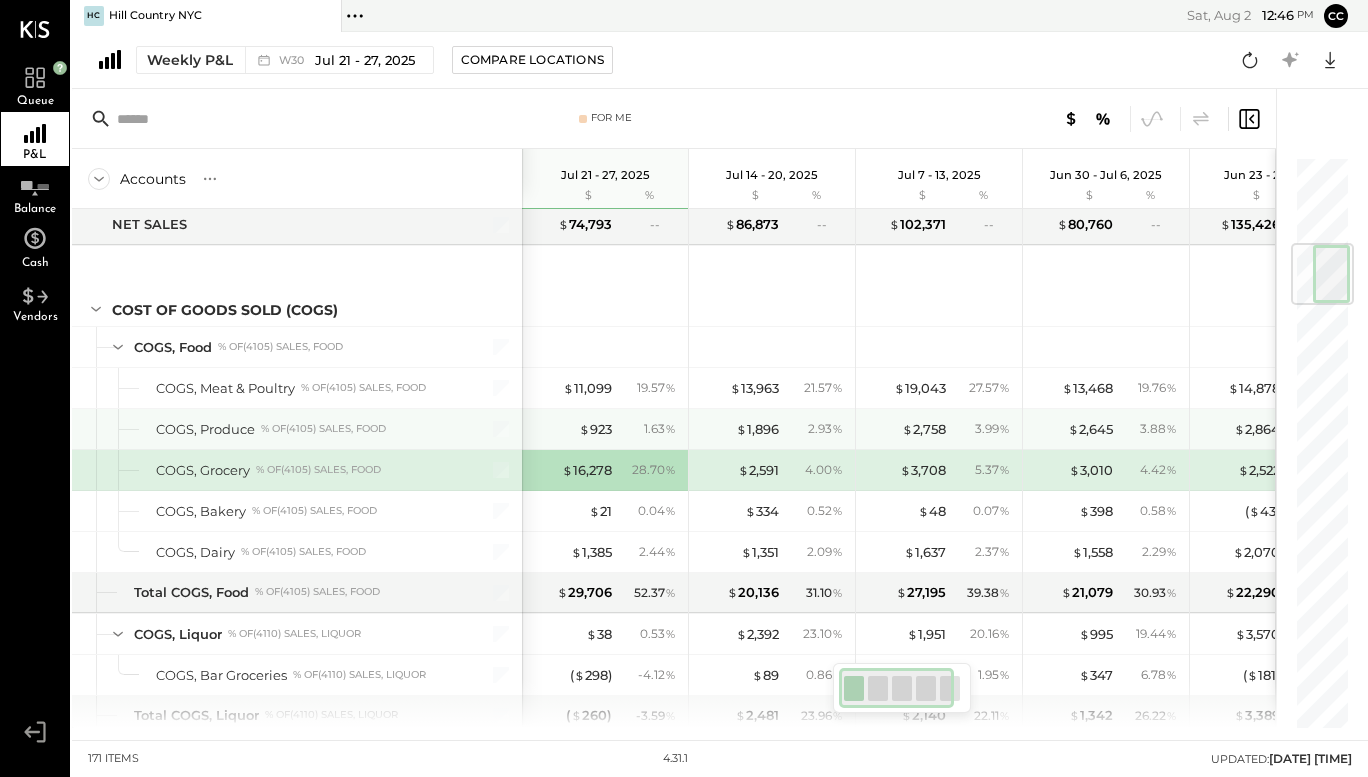 click on "$ 2,758 3.99 %" at bounding box center (939, 429) 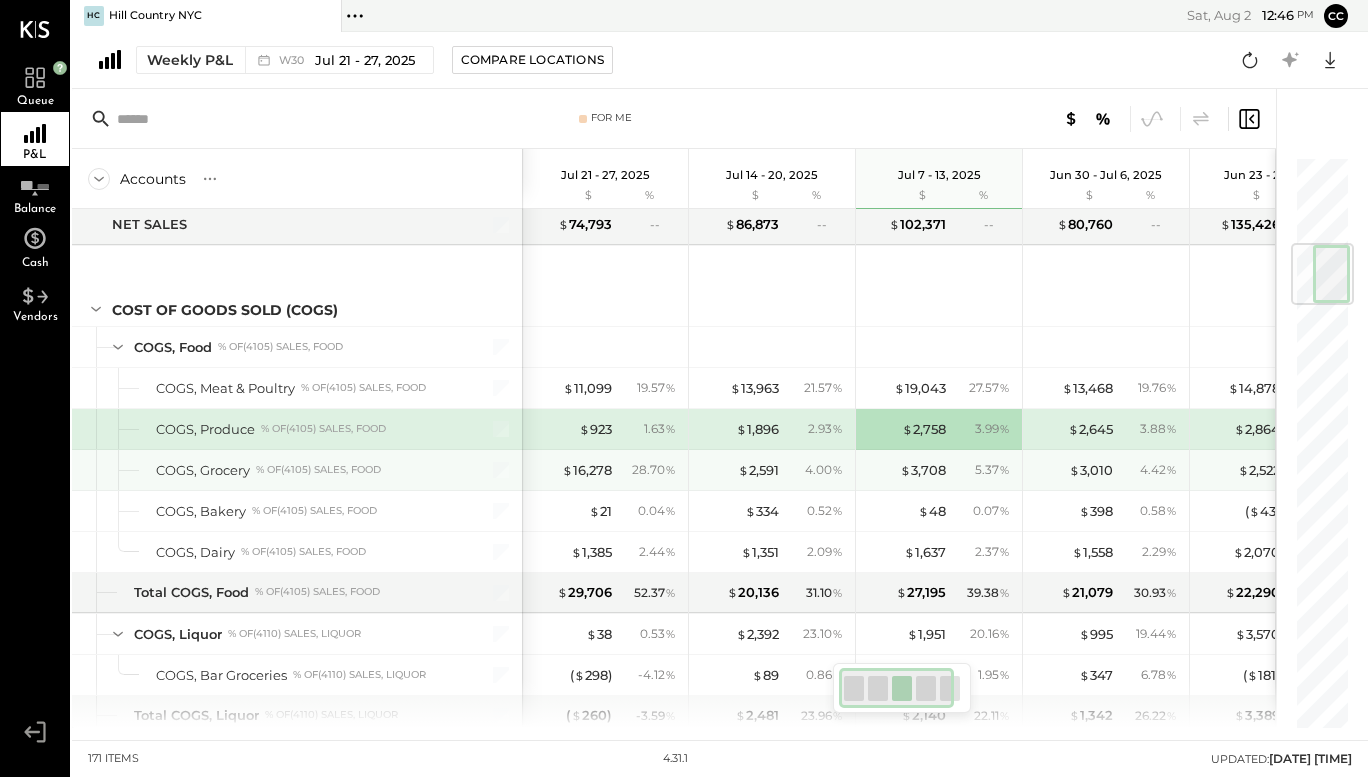click on "$ 2,591 4.00 %" at bounding box center [772, 470] 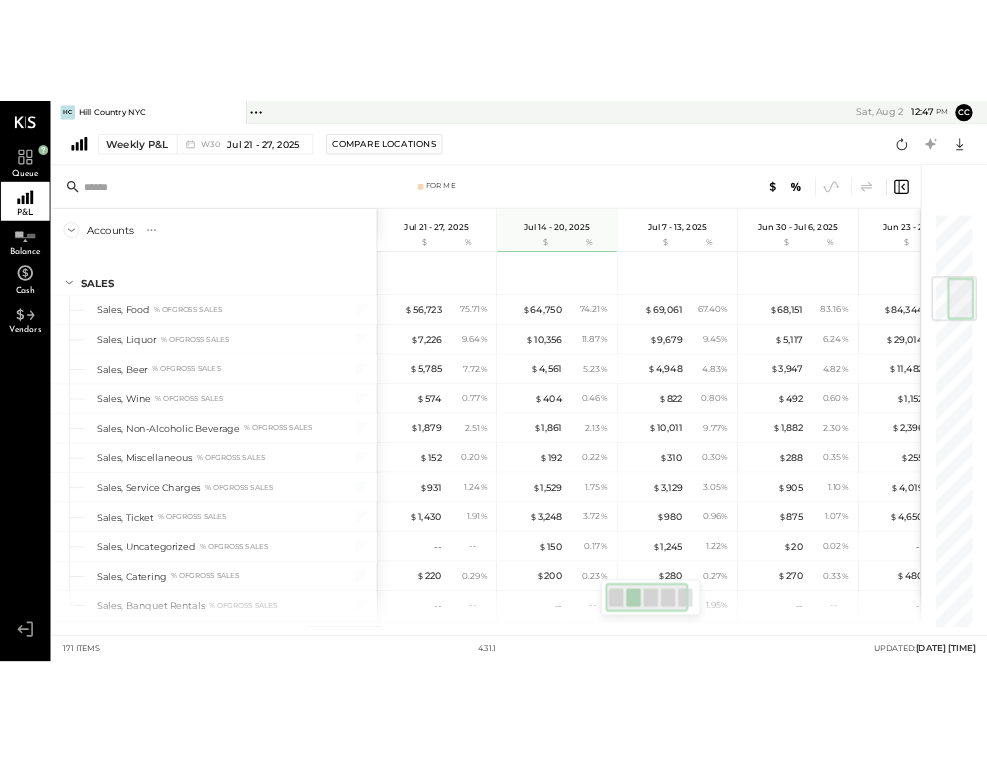 scroll, scrollTop: 14, scrollLeft: 0, axis: vertical 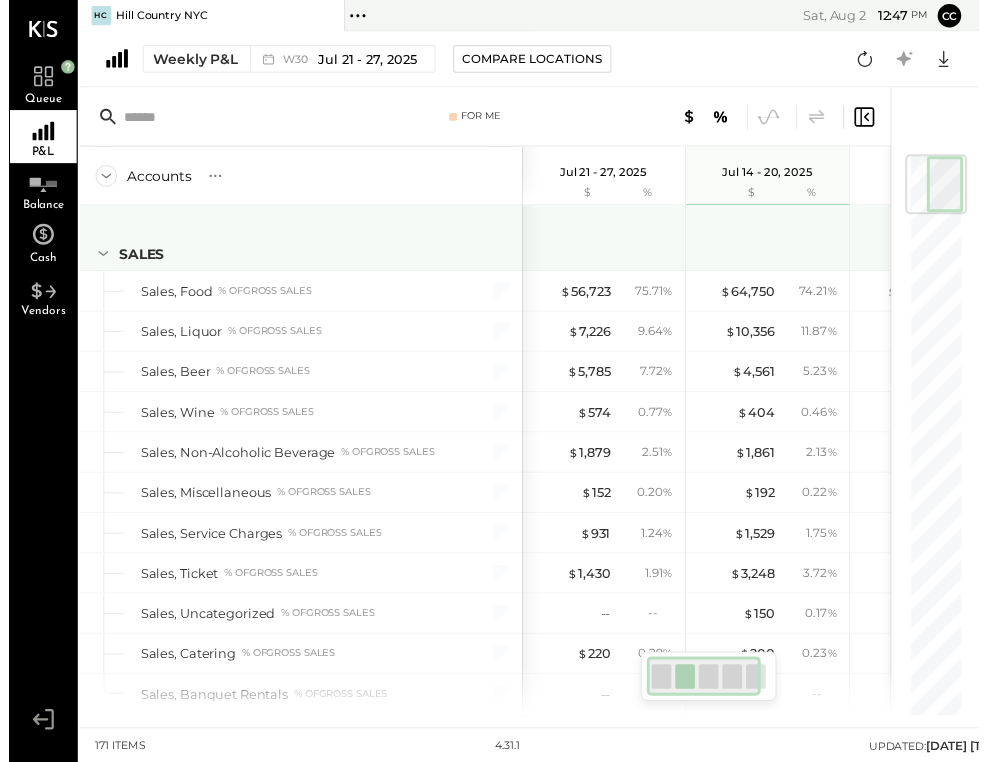 click on "SALES" at bounding box center (297, 235) 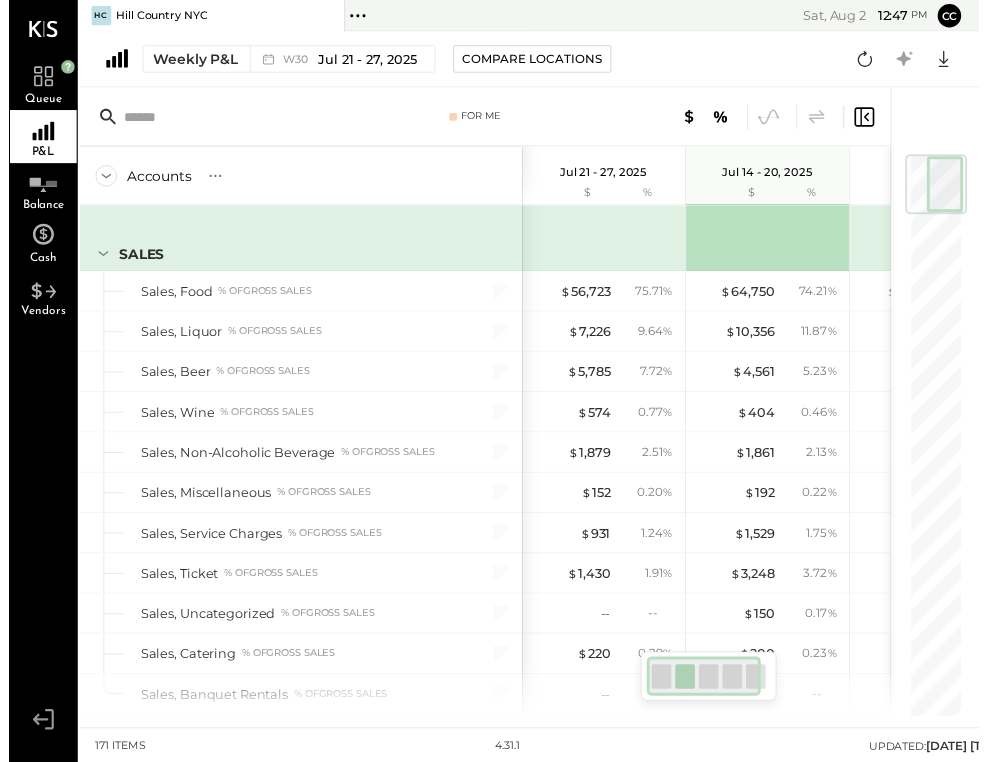 drag, startPoint x: 581, startPoint y: 295, endPoint x: 583, endPoint y: 118, distance: 177.01129 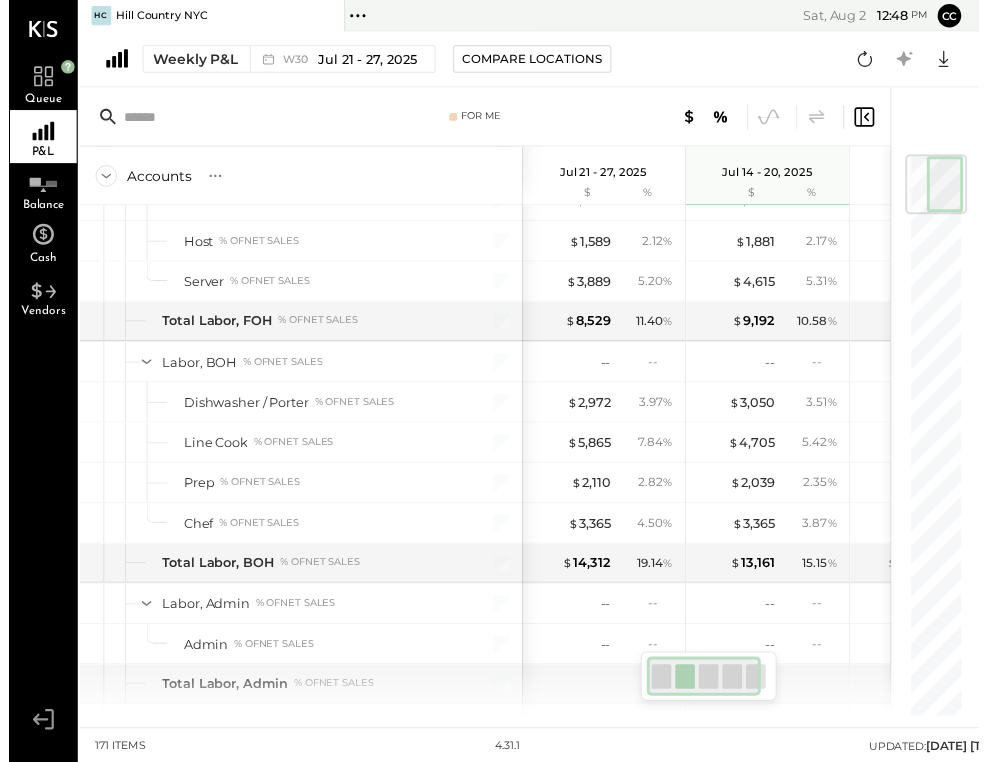 scroll, scrollTop: 1949, scrollLeft: 0, axis: vertical 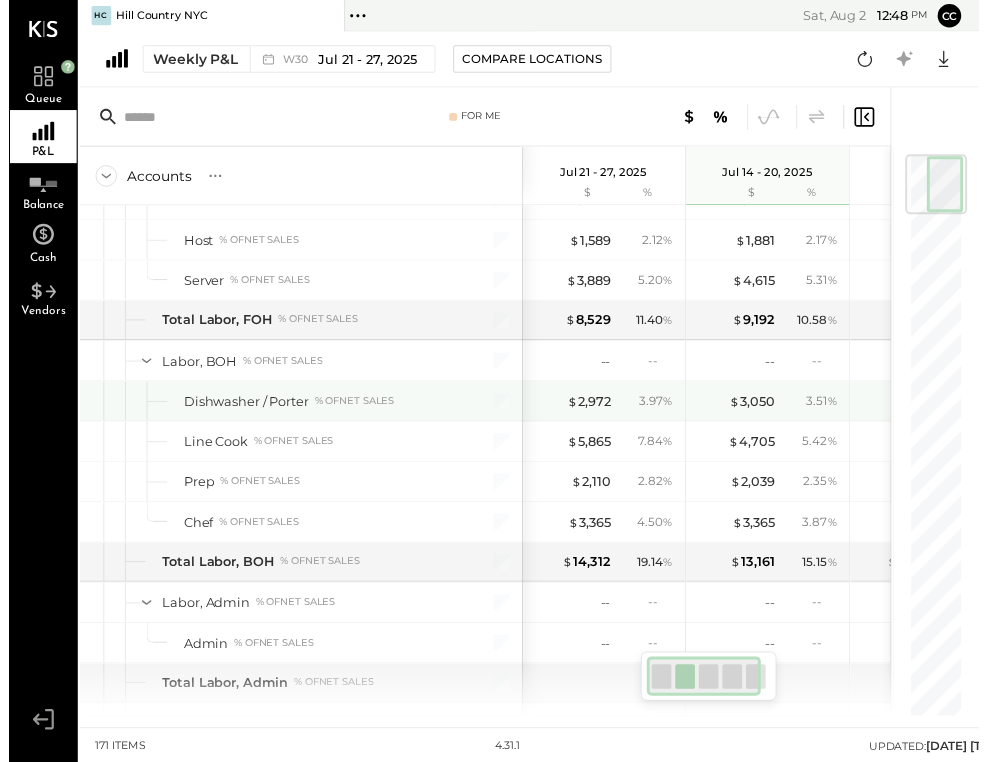 click on "% of  NET SALES" at bounding box center (351, 408) 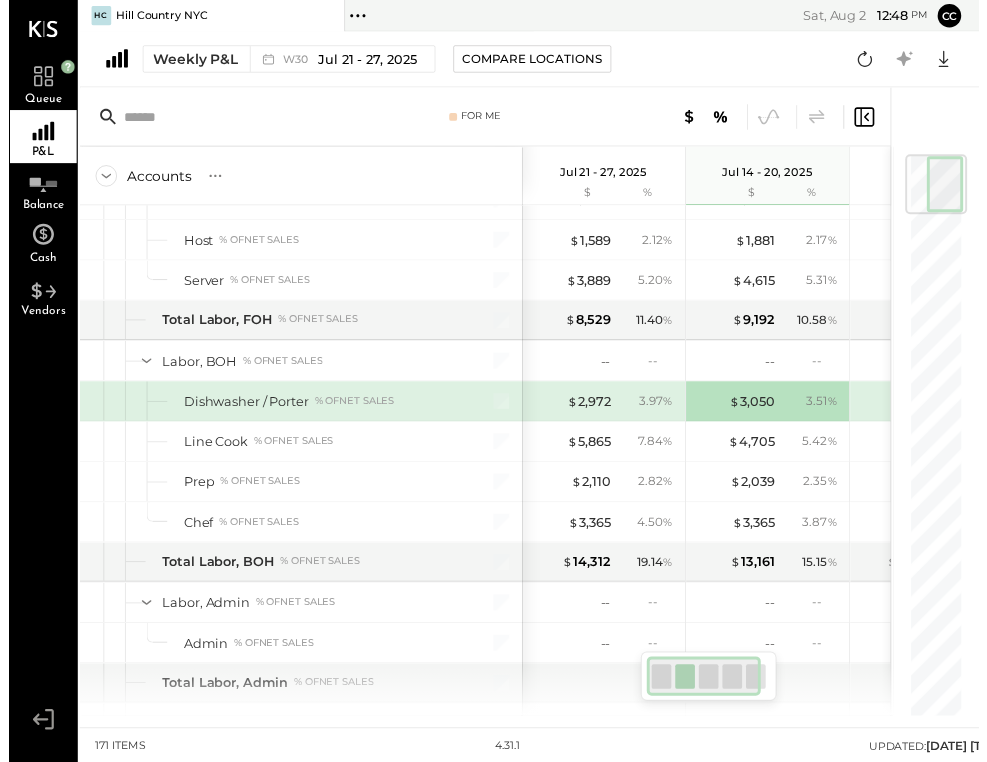 click on "$ 2,972 3.97 %" at bounding box center [607, 408] 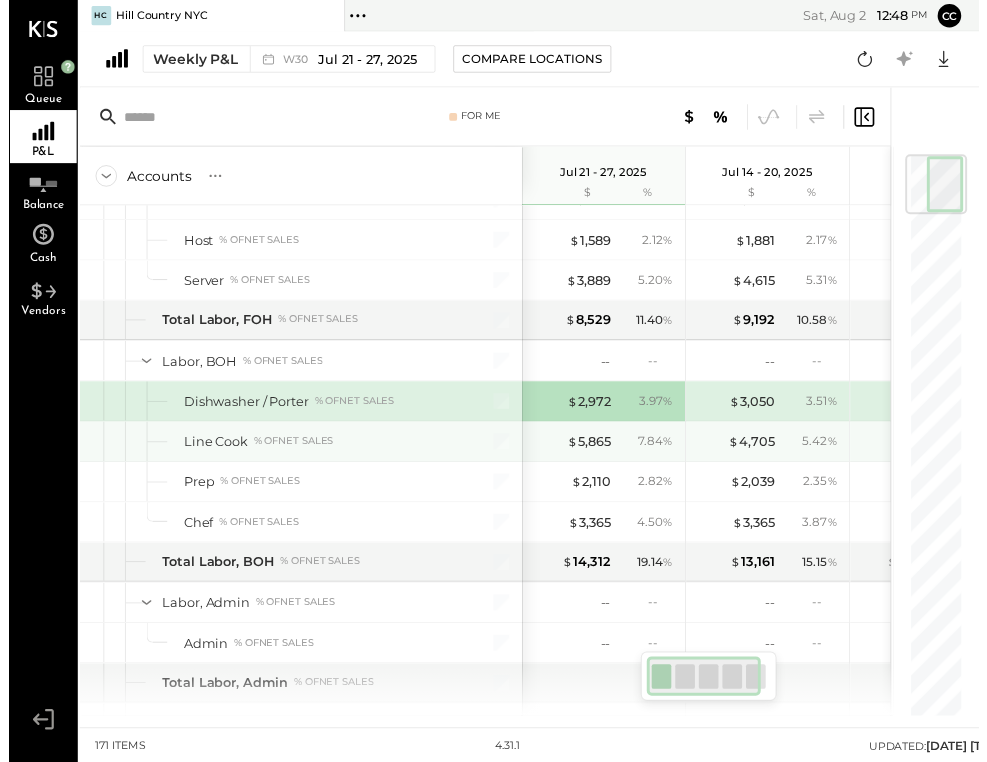 click on "$ [AMOUNT]" at bounding box center (590, 449) 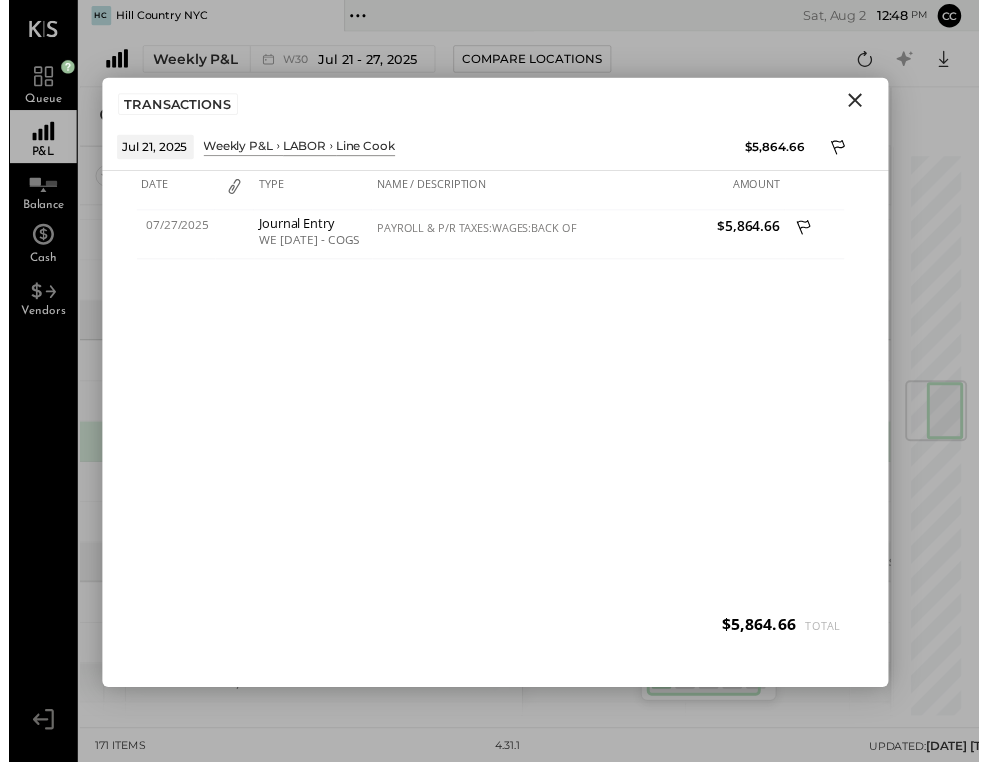 click 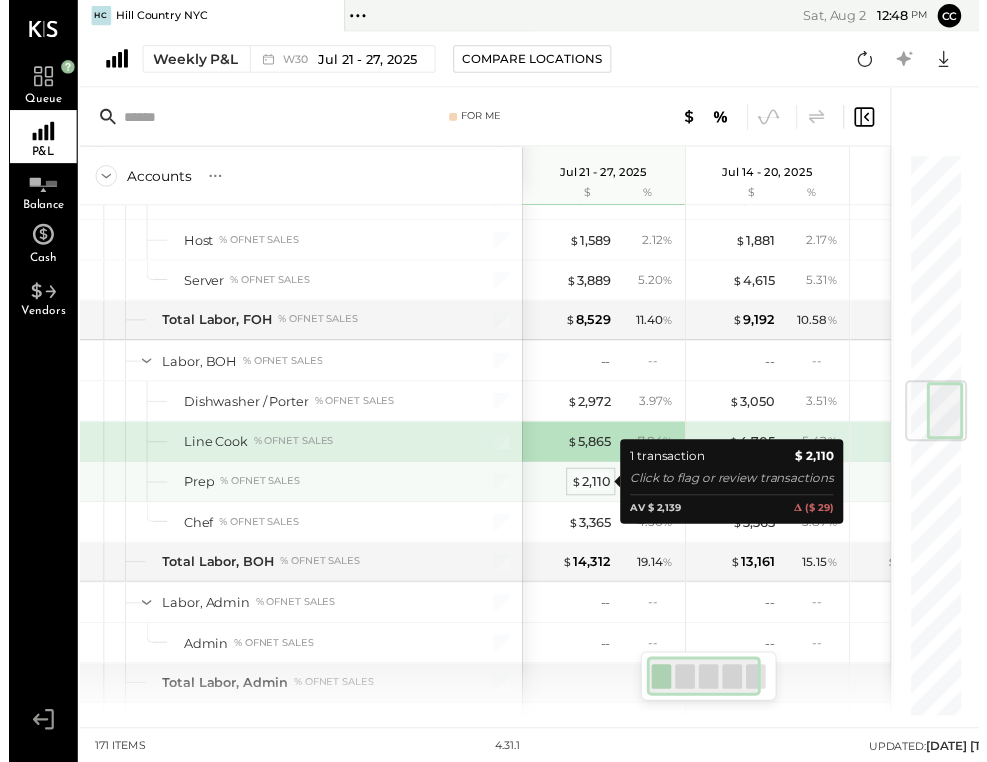 click on "$ 2,110" at bounding box center [592, 490] 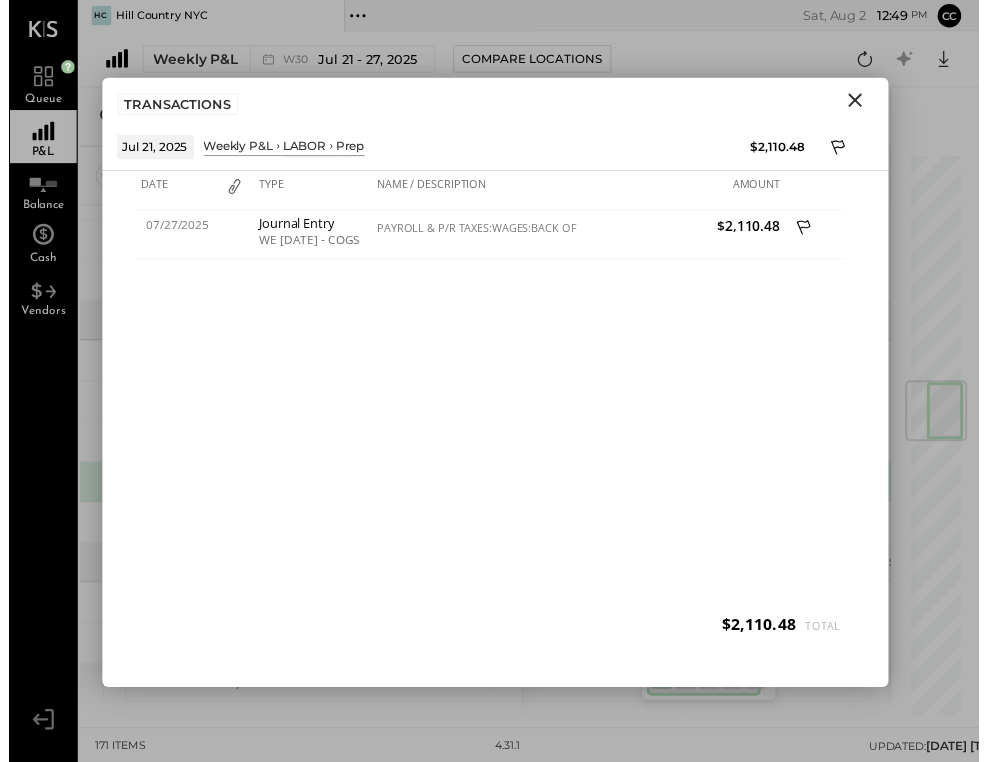 click 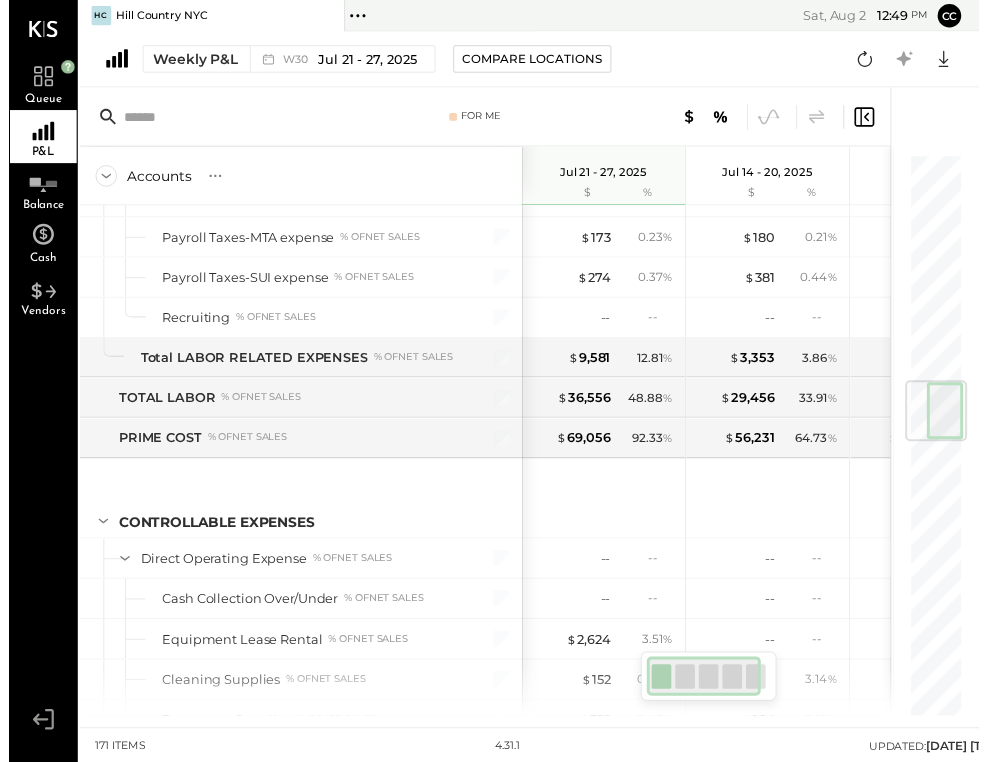 scroll, scrollTop: 2938, scrollLeft: 0, axis: vertical 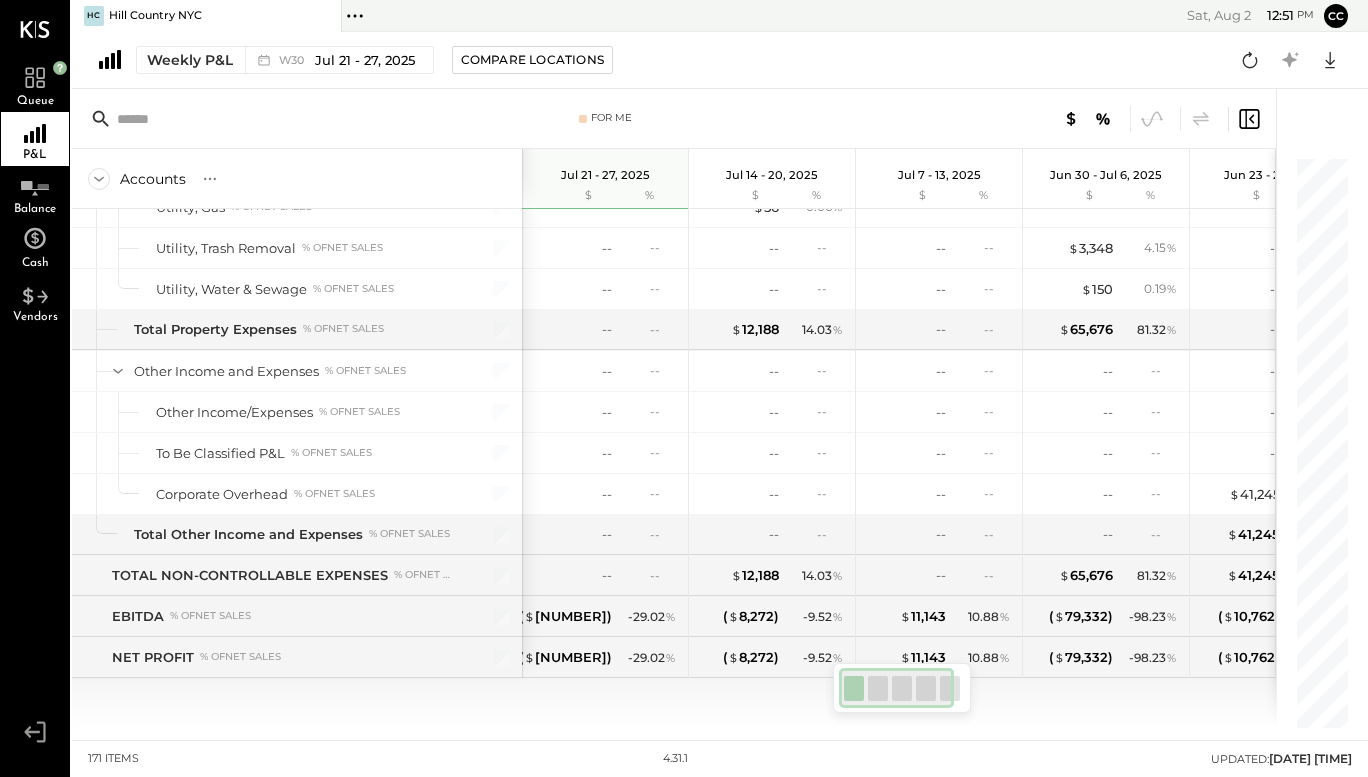 click at bounding box center [897, 688] 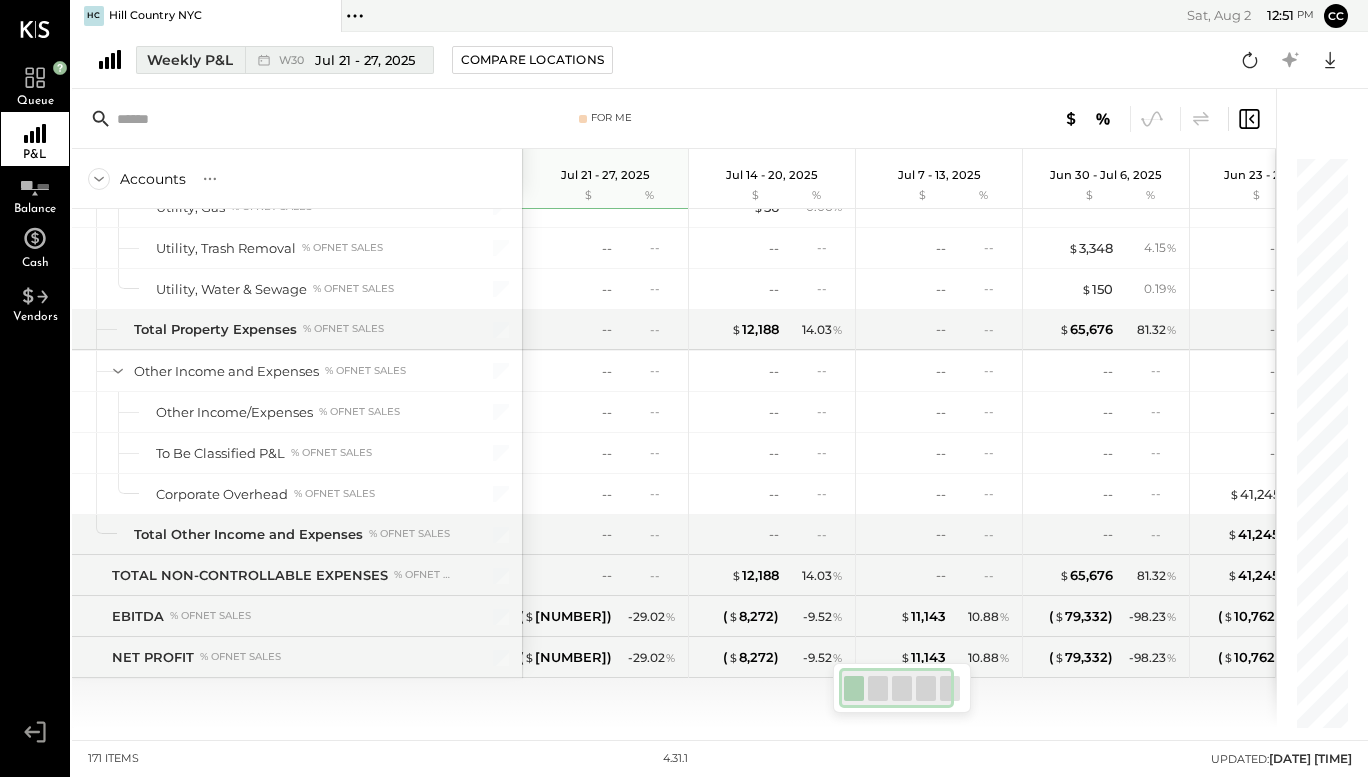 click on "Weekly P&L" at bounding box center (190, 60) 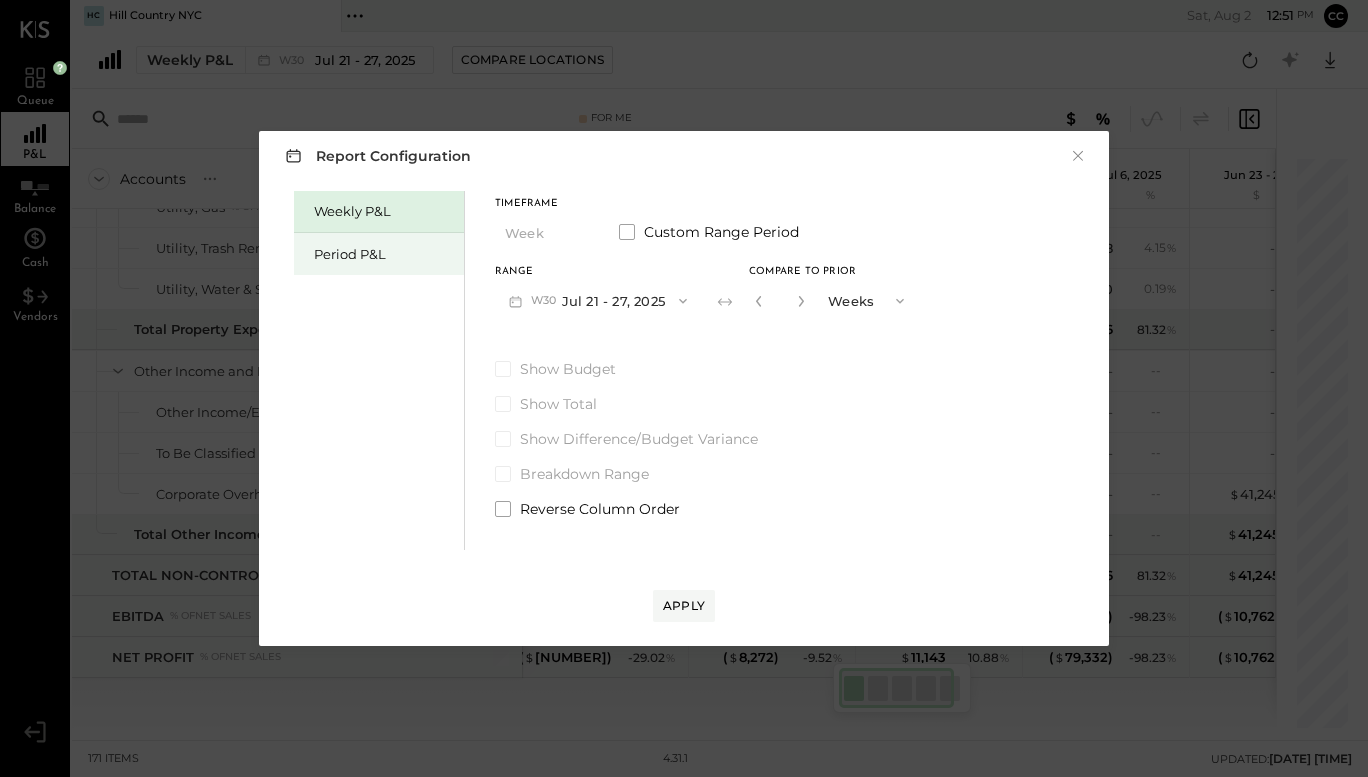 click on "Period P&L" at bounding box center (384, 254) 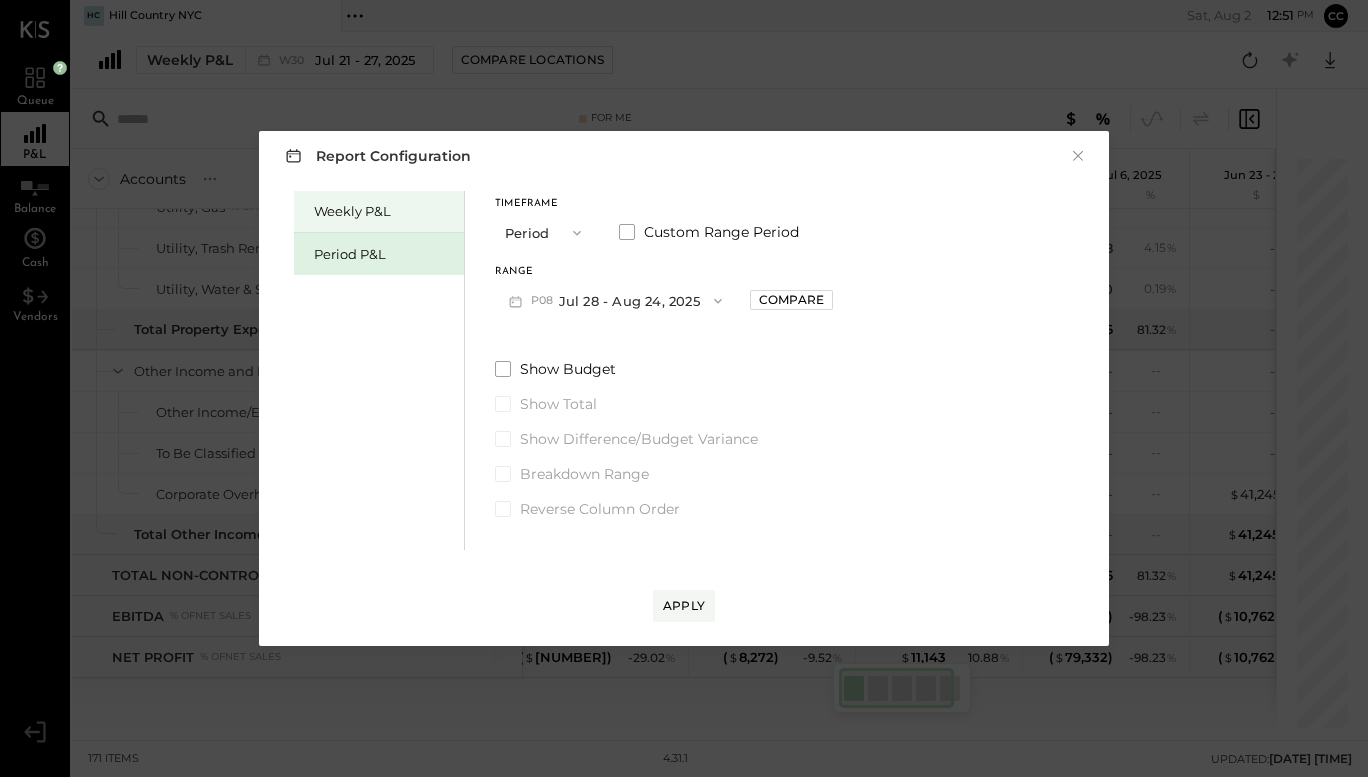 click on "Weekly P&L" at bounding box center [384, 211] 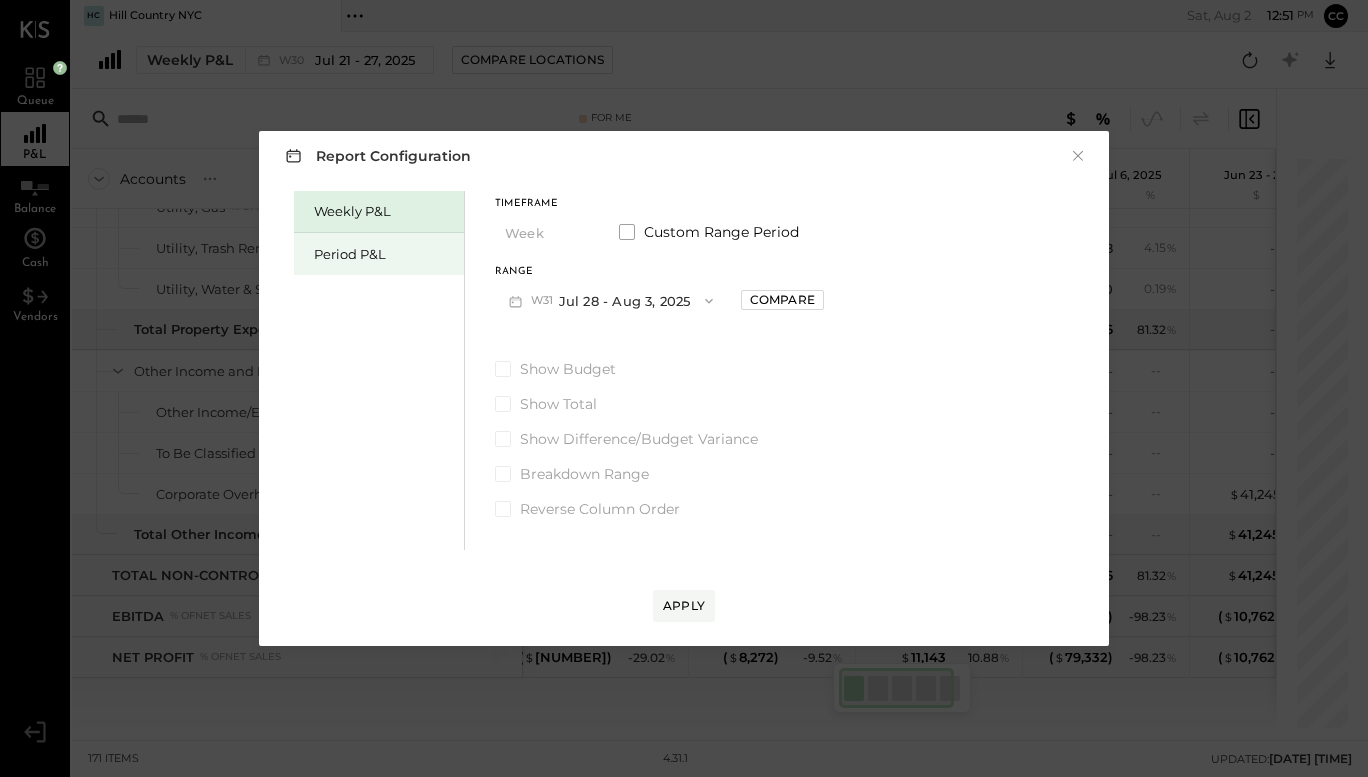 click on "Period P&L" at bounding box center [379, 254] 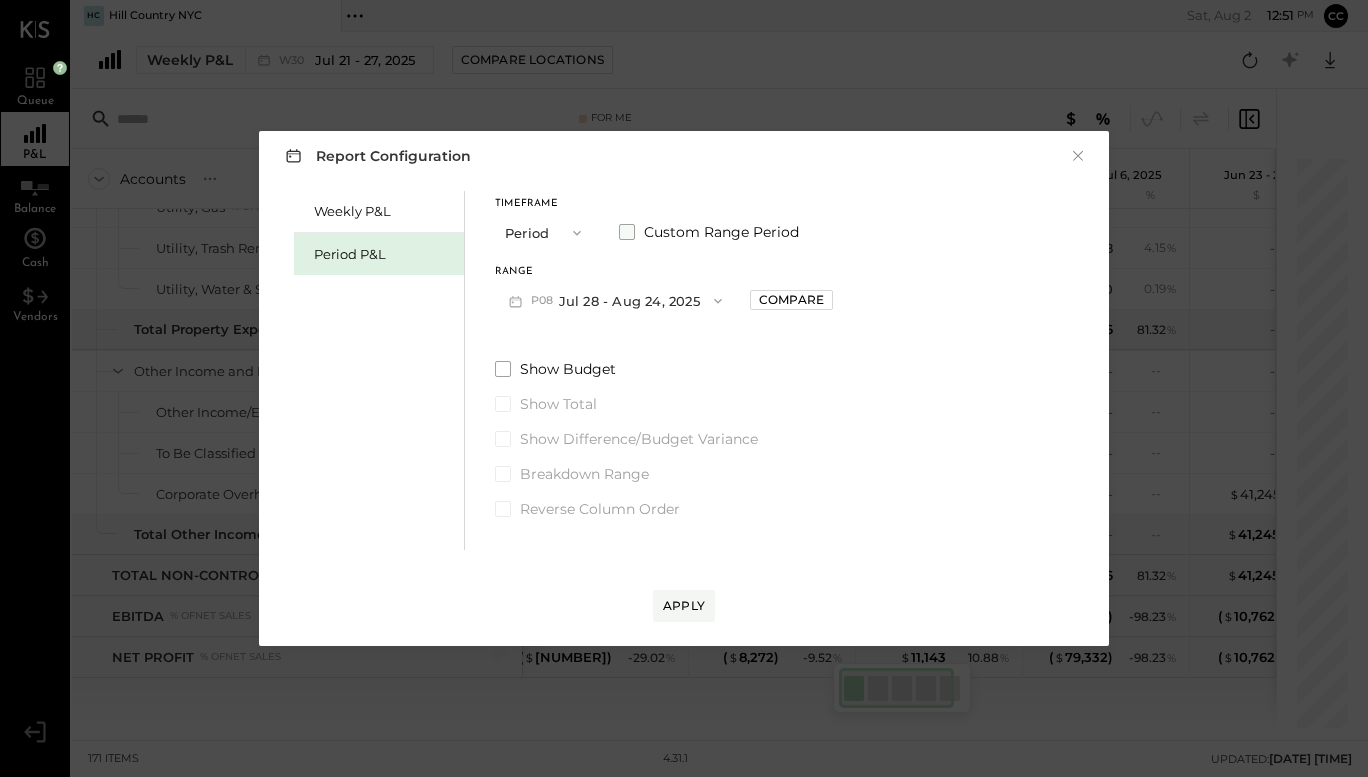 click at bounding box center (627, 232) 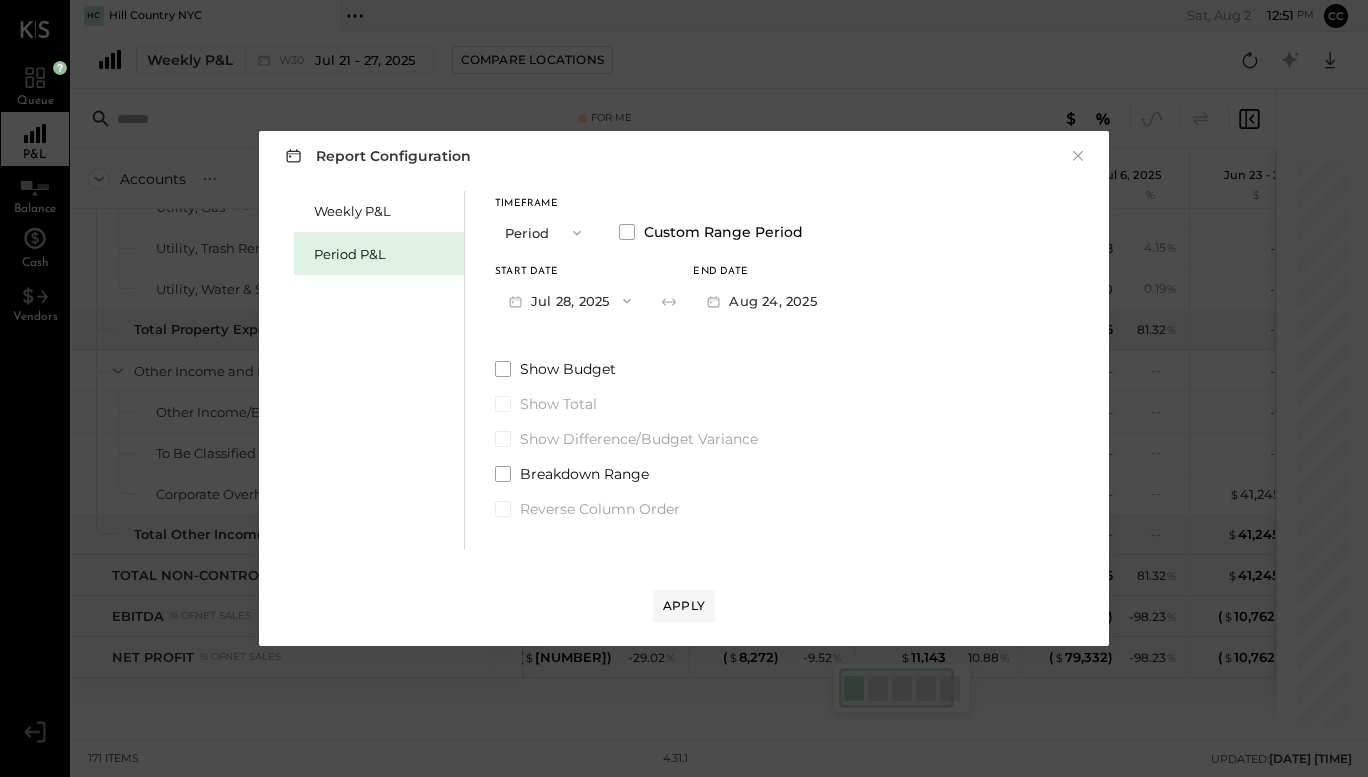 click on "Jul 28, 2025" at bounding box center [570, 300] 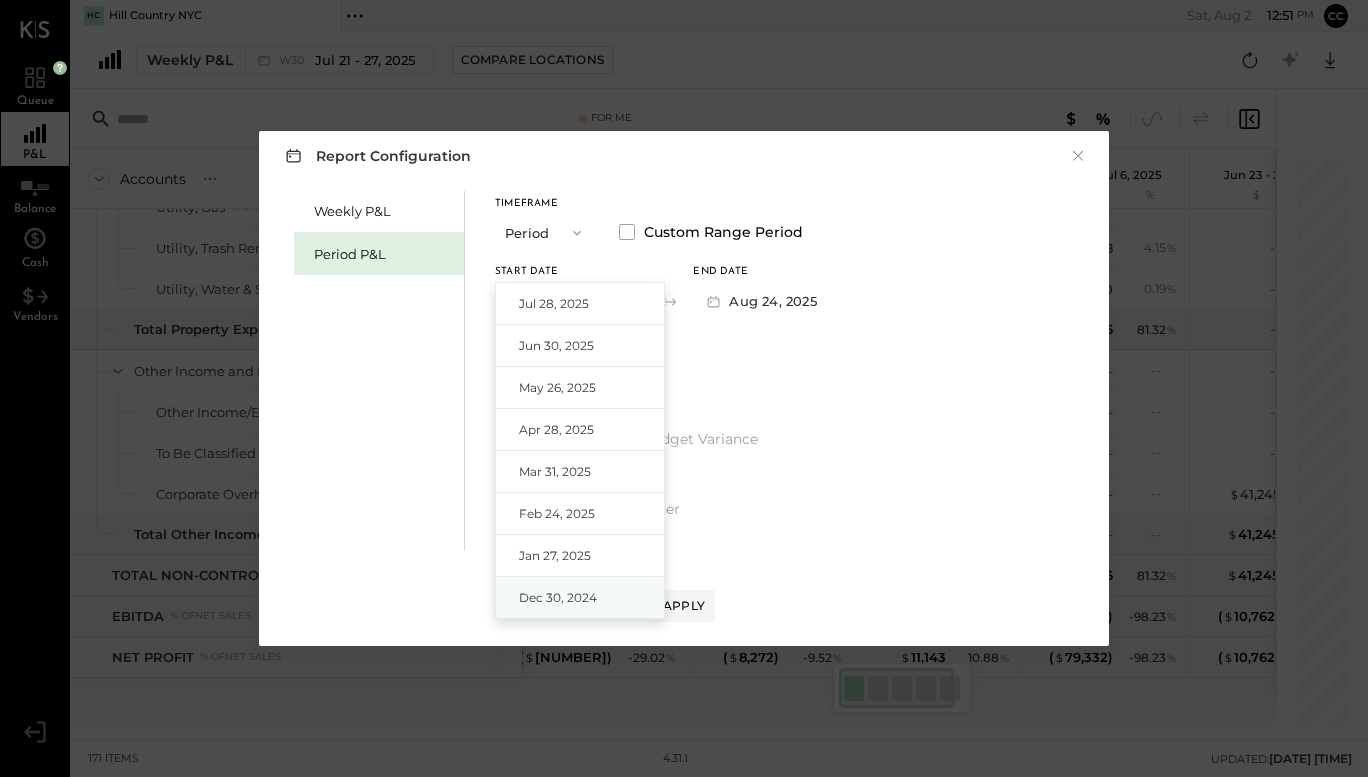 click on "Dec 30, 2024" at bounding box center (558, 597) 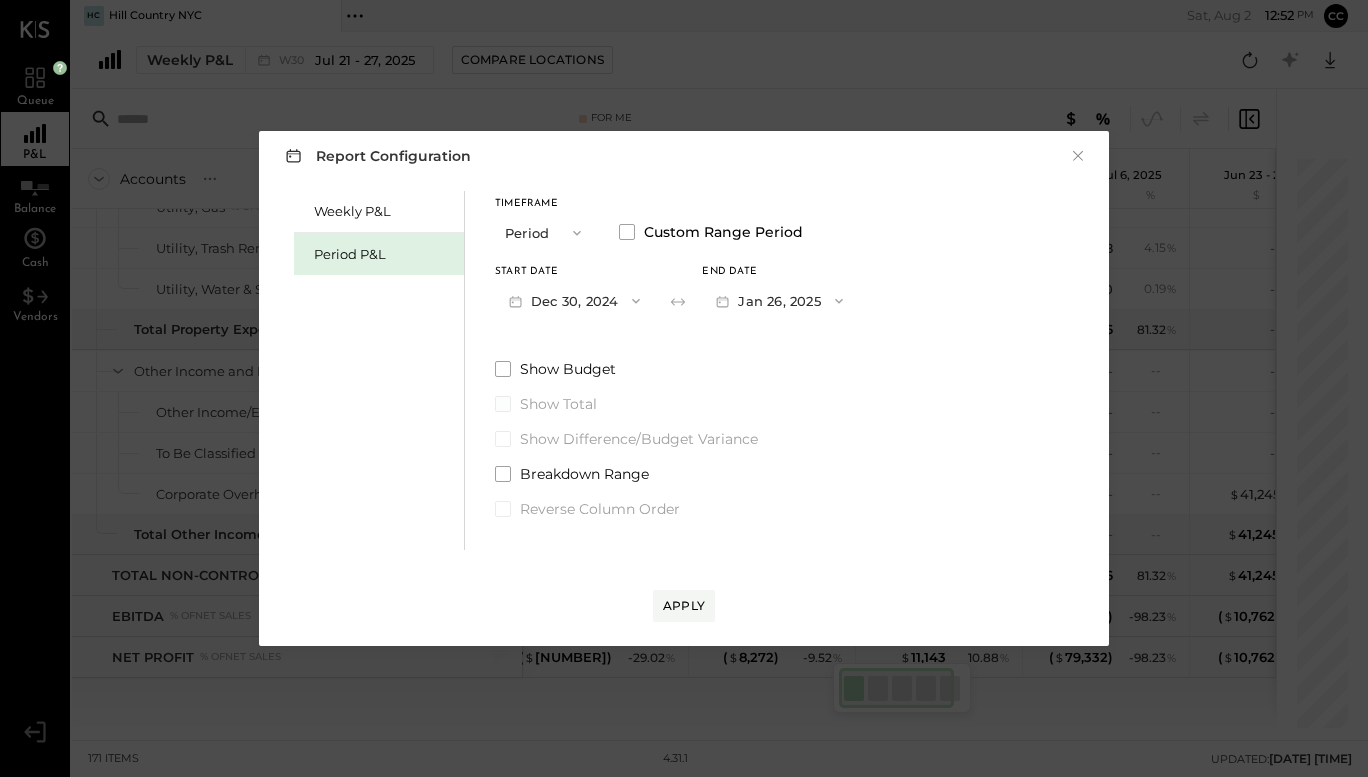 click on "Show Total" at bounding box center (676, 404) 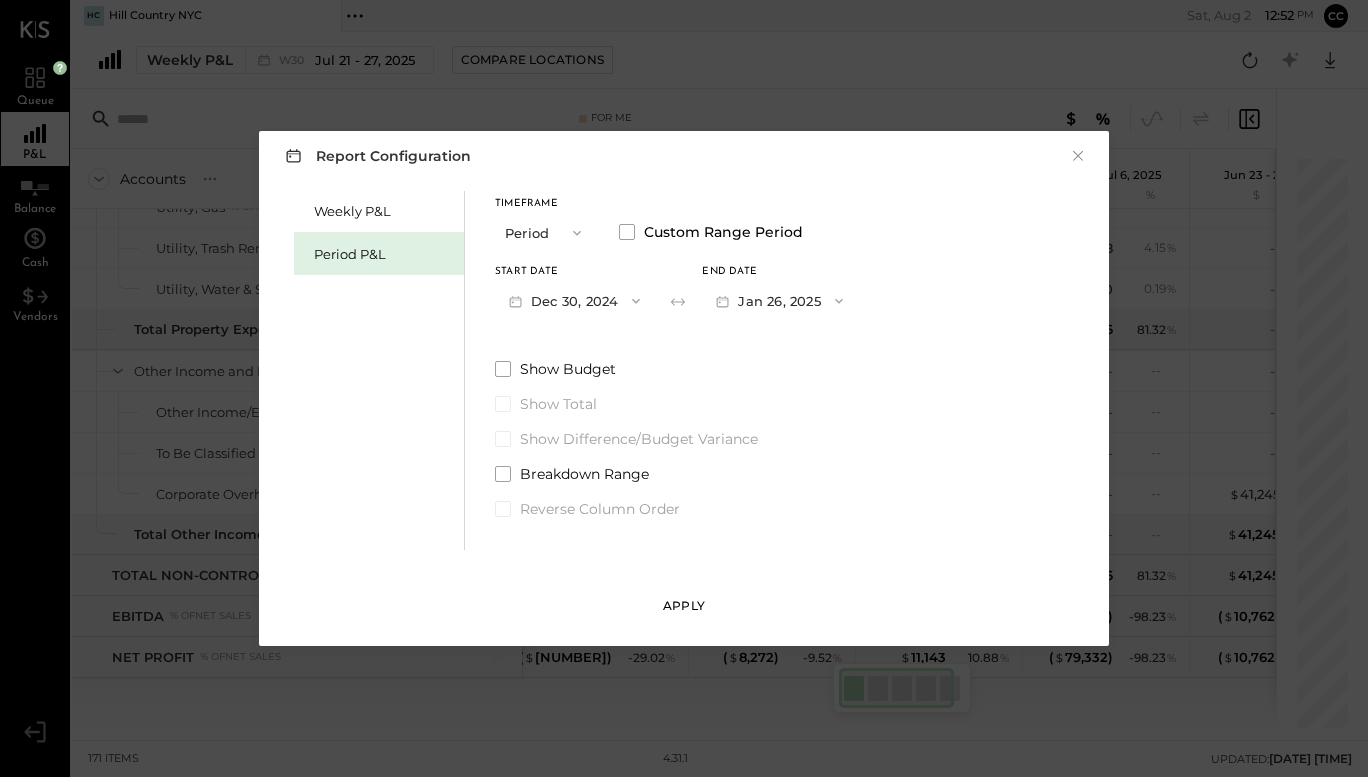 click on "Apply" at bounding box center [684, 605] 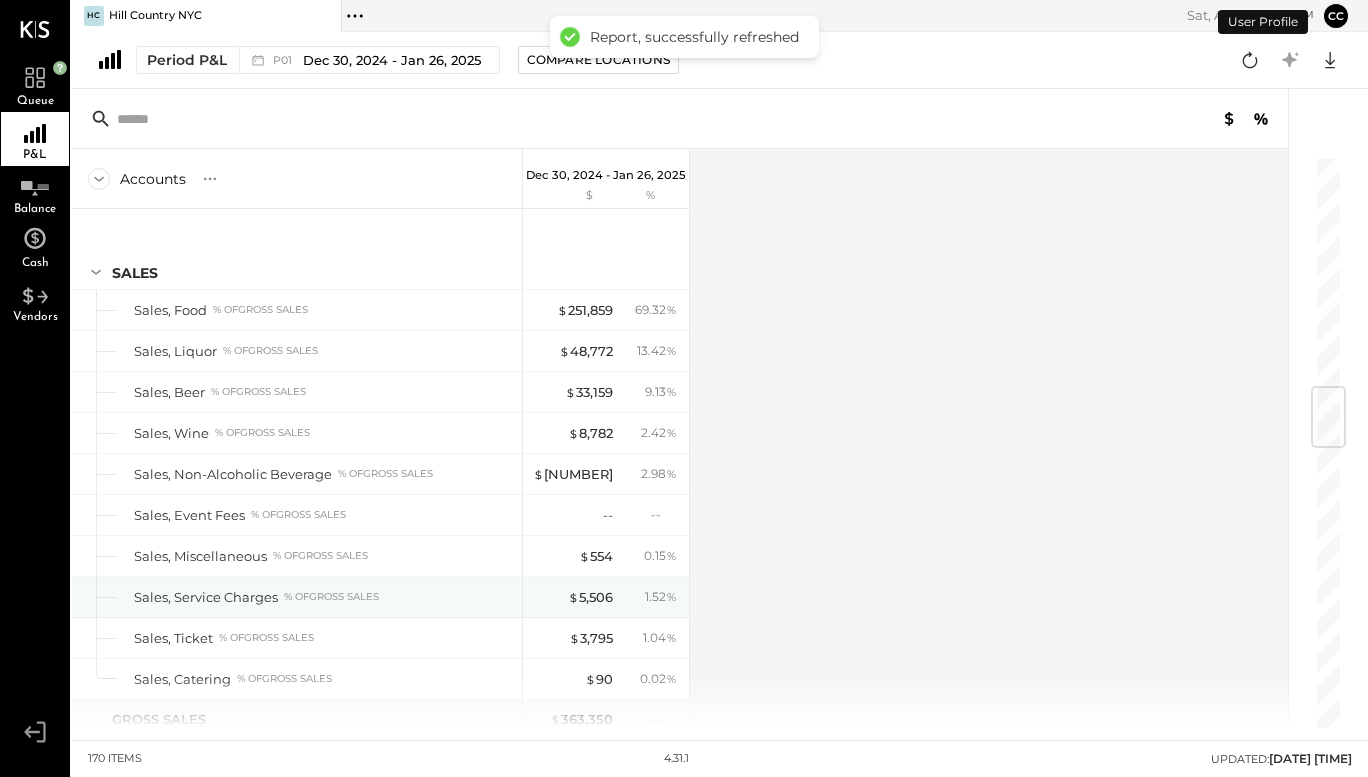 scroll, scrollTop: 1950, scrollLeft: 0, axis: vertical 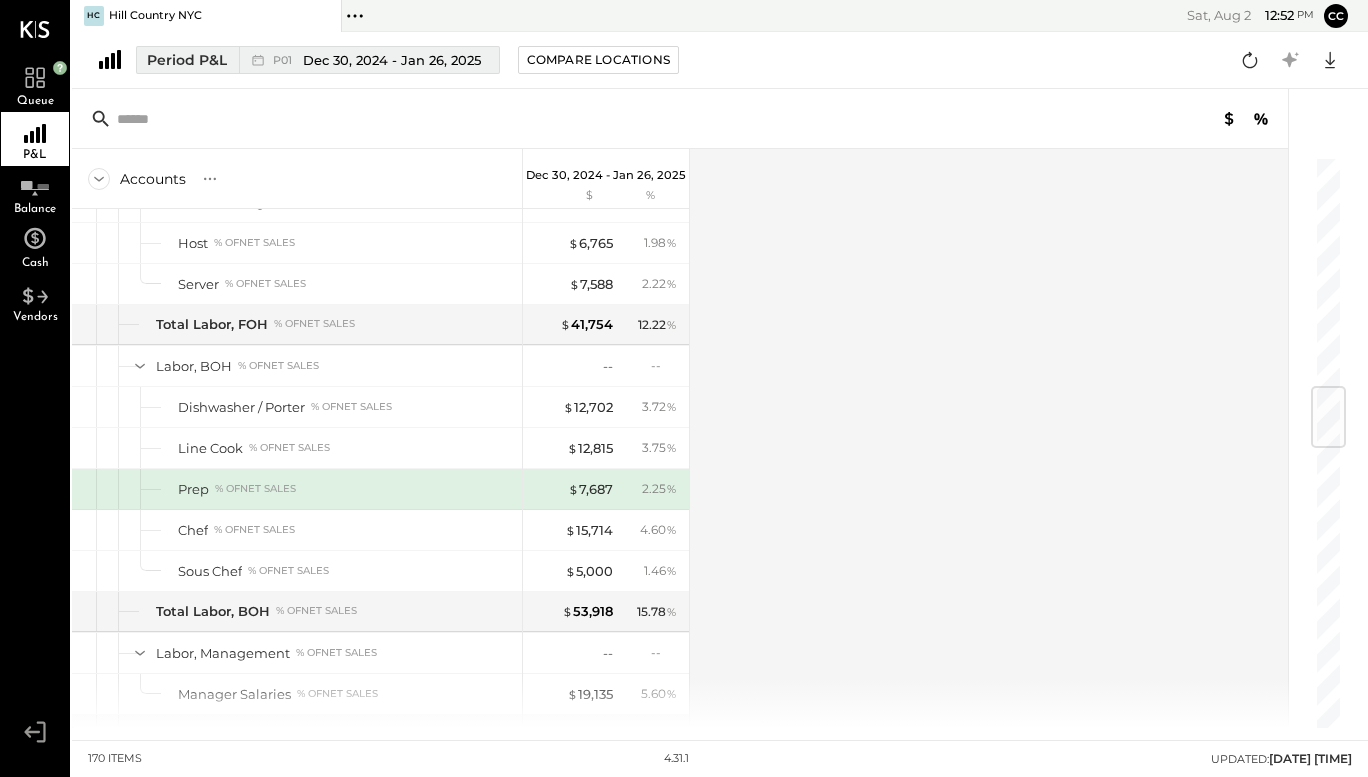 click on "Dec 30, 2024 - Jan 26, 2025" at bounding box center [392, 60] 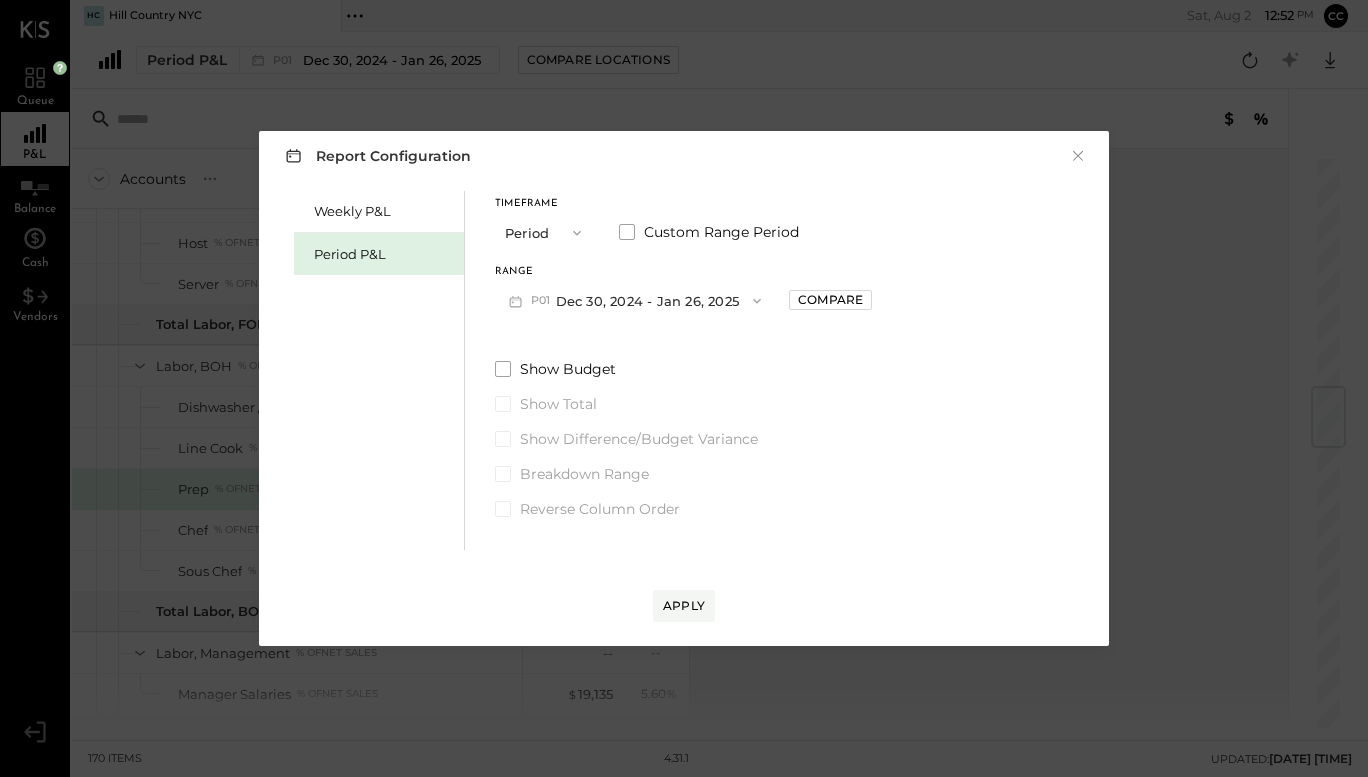 click on "[MONTH] [DAY], [YEAR] - [MONTH] [DAY], [YEAR]" at bounding box center (635, 300) 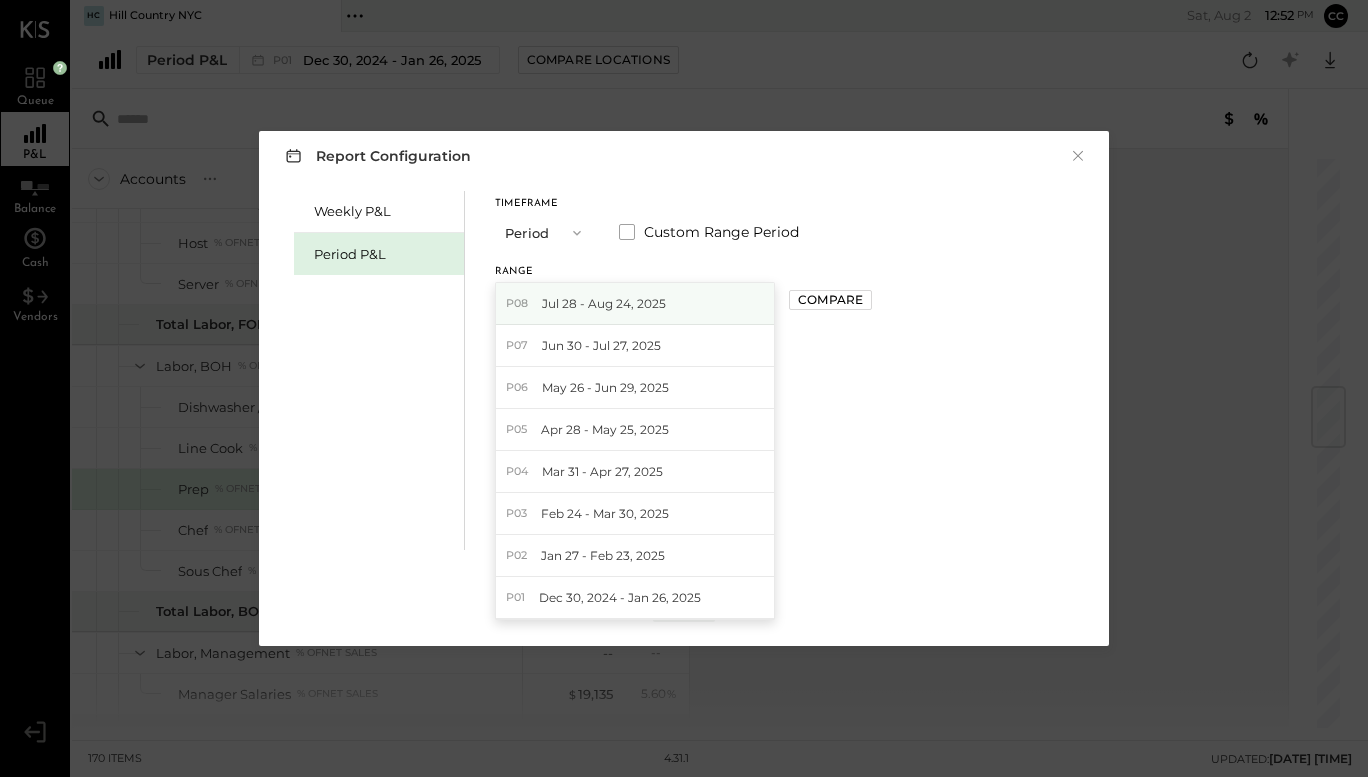 click on "Jul 28 - Aug 24, 2025" at bounding box center (604, 303) 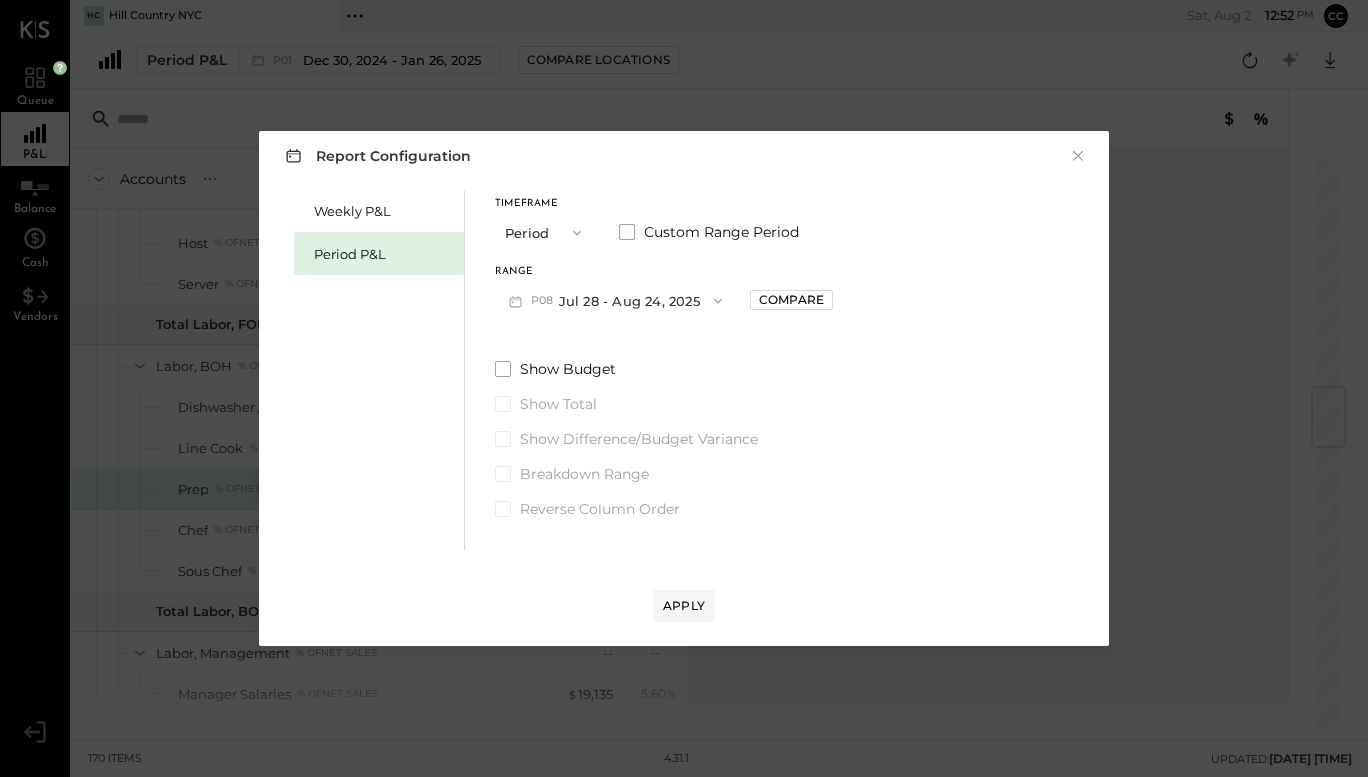 click on "P08 Jul 28 - Aug 24, 2025" at bounding box center [615, 300] 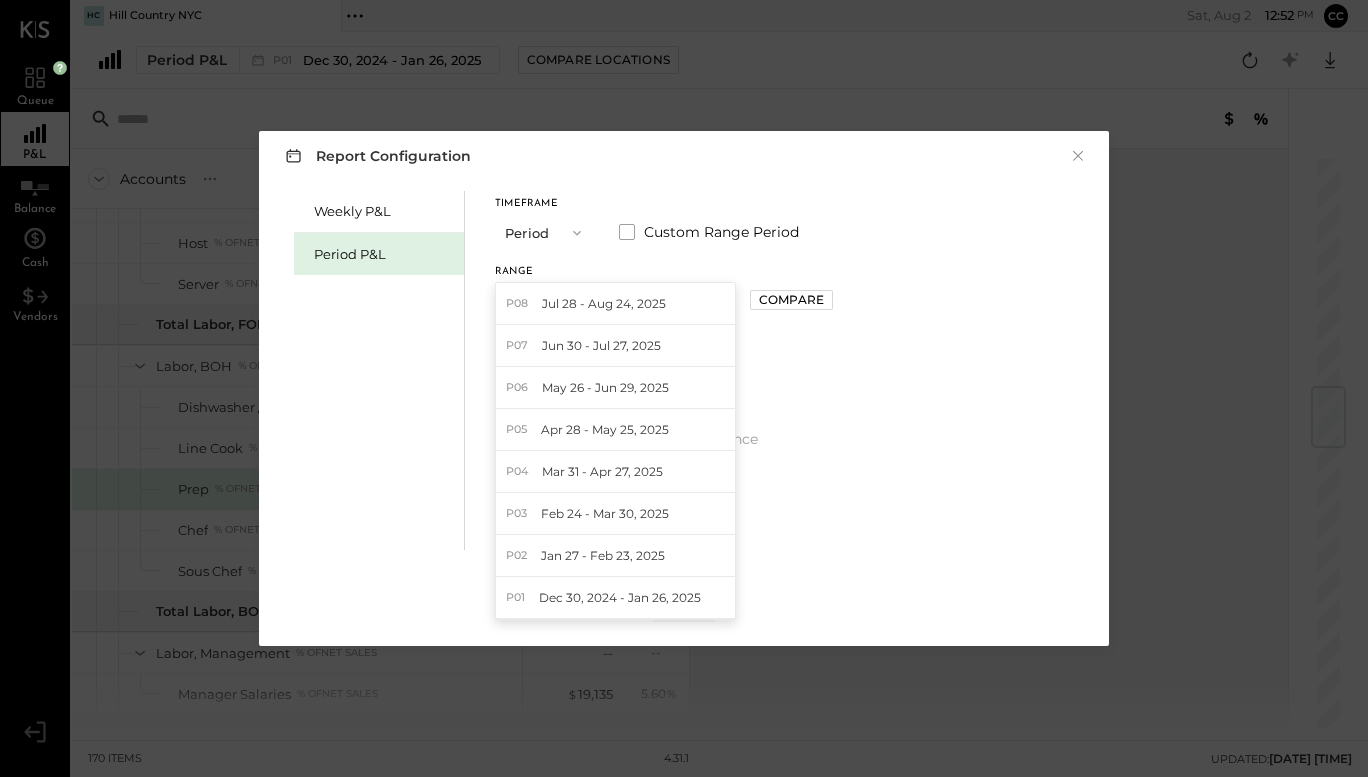 click on "Timeframe Period Custom Range Period Range P08 [DATE] - [DATE] P08   [DATE] - [DATE] P07   [DATE] - [DATE] P06   [DATE] - [DATE] P05   [DATE] - [DATE] P04   [DATE] - [DATE] P03   [DATE] - [DATE] P02   [DATE] - [DATE] P01   [DATE] - [DATE] Compare" at bounding box center [664, 259] 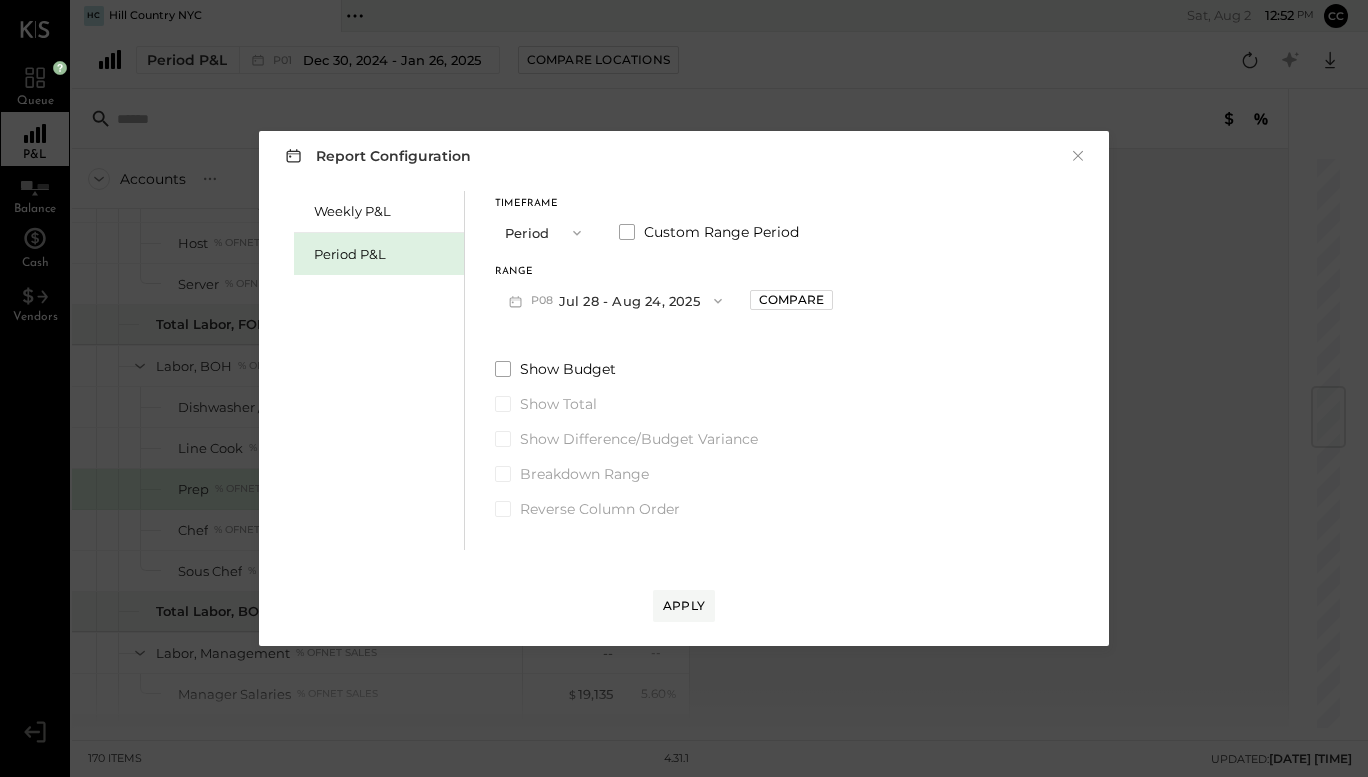click on "P08 Jul 28 - Aug 24, 2025" at bounding box center (615, 300) 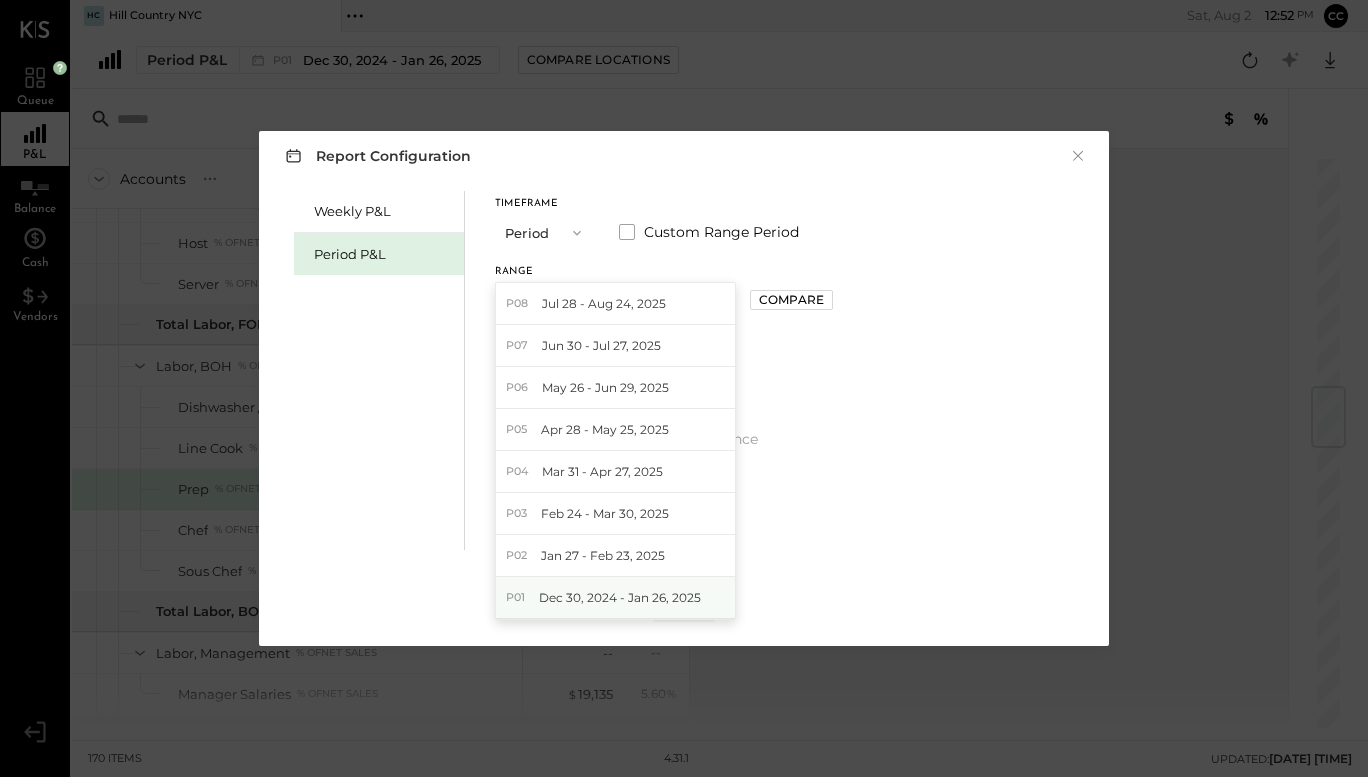 click on "Dec 30, 2024 - Jan 26, 2025" at bounding box center [620, 597] 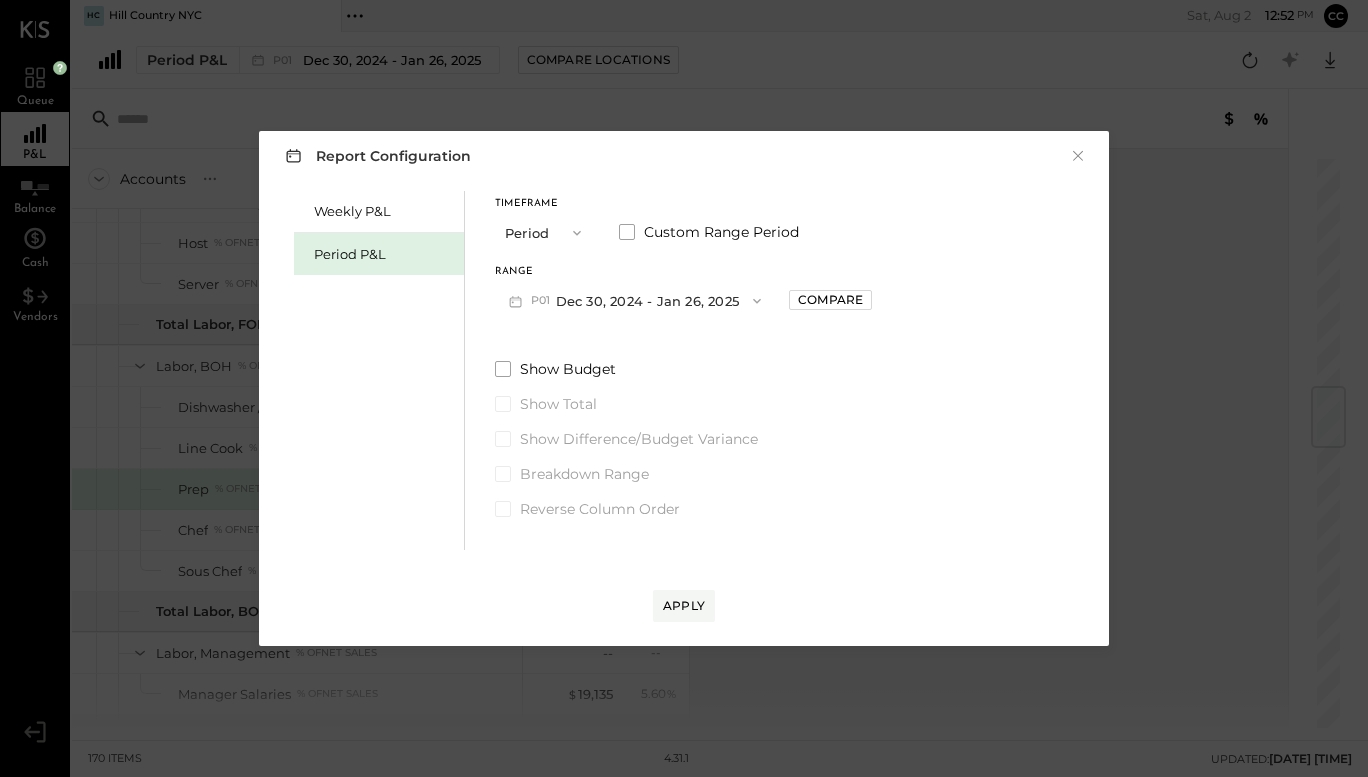 click 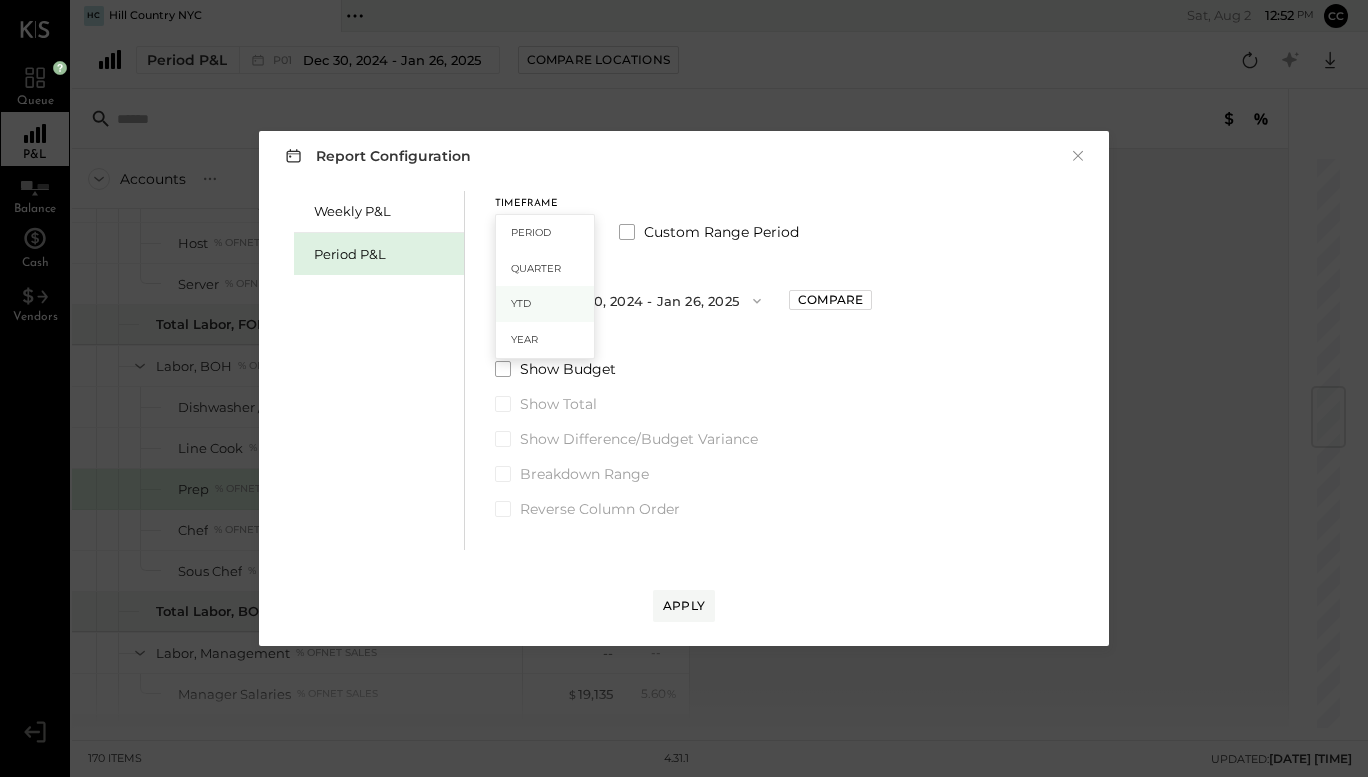 click on "YTD" at bounding box center [521, 303] 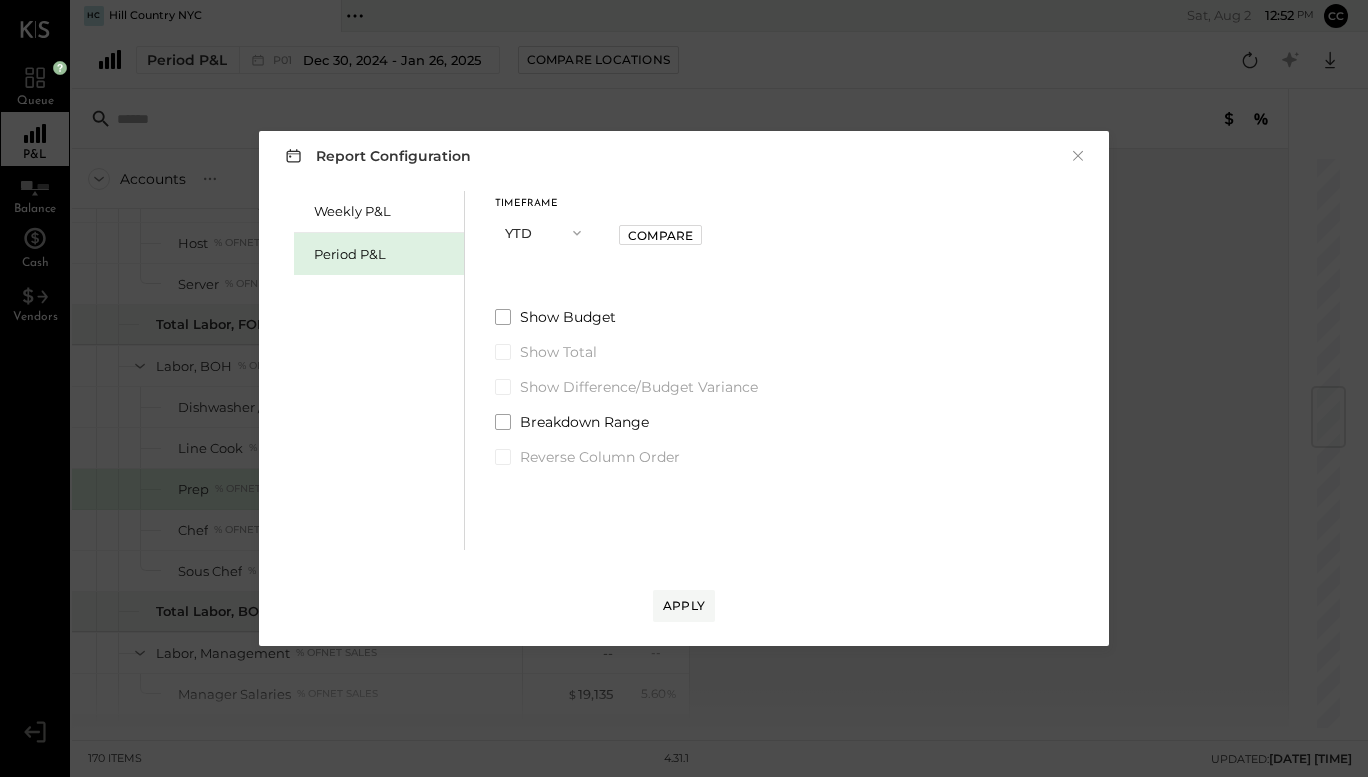 click on "Timeframe YTD Compare Show Budget Show Total Show Difference/Budget Variance Breakdown Range Reverse Column Order" at bounding box center [626, 329] 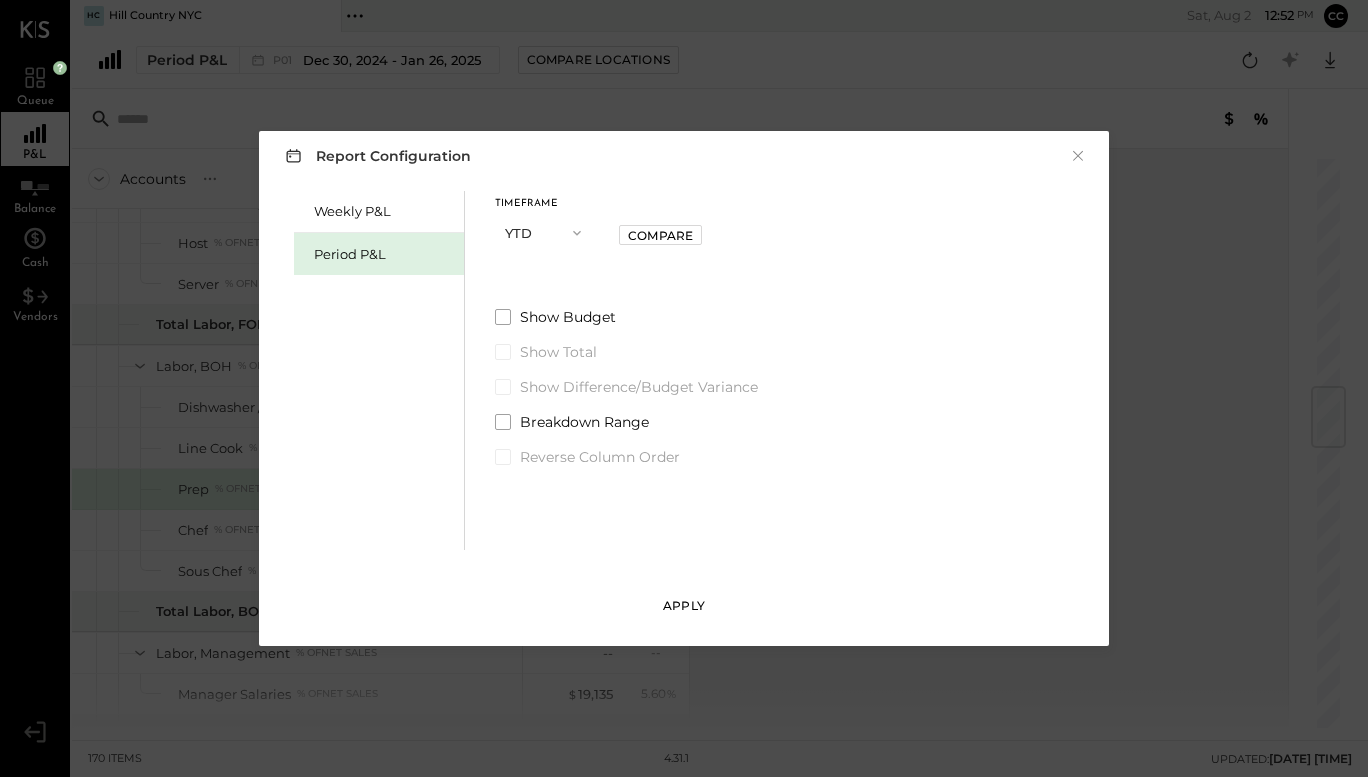 click on "Apply" at bounding box center (684, 605) 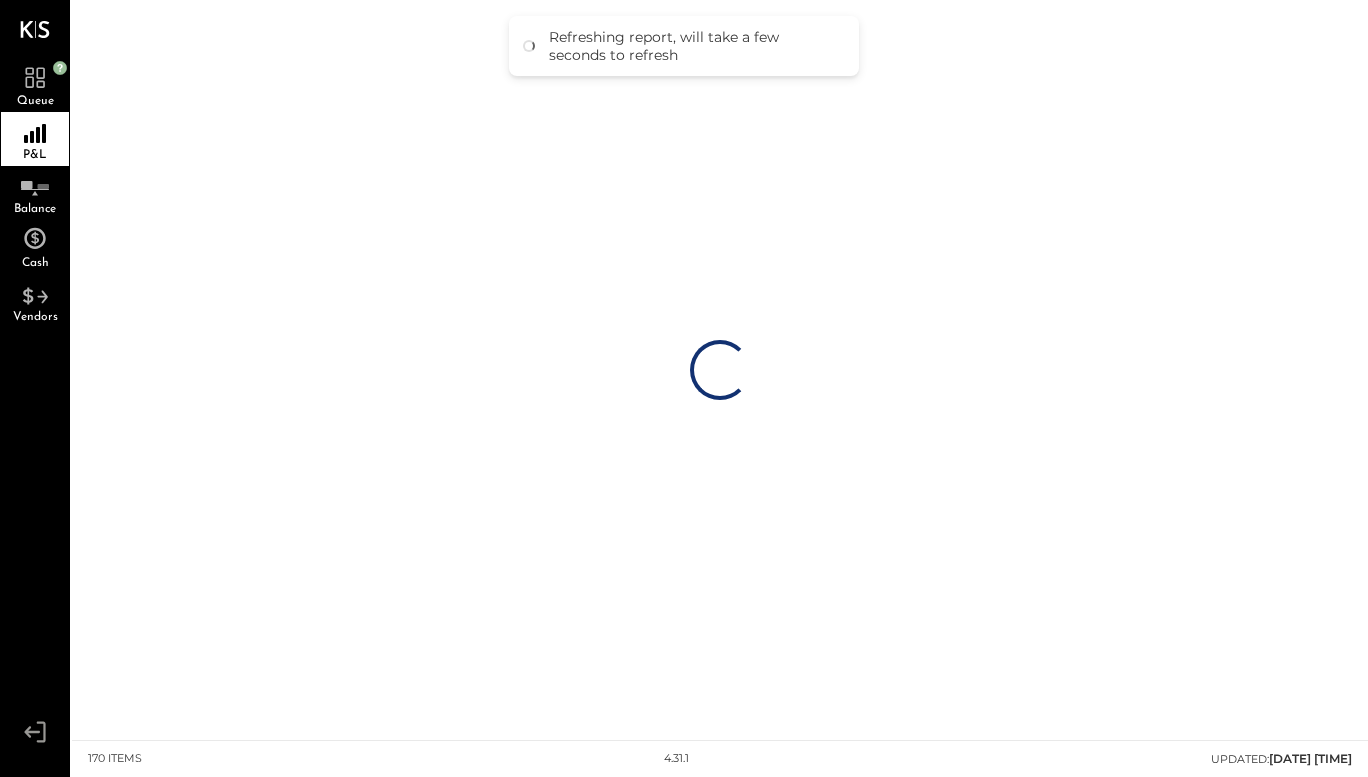 click on "Loading…" at bounding box center [720, 370] 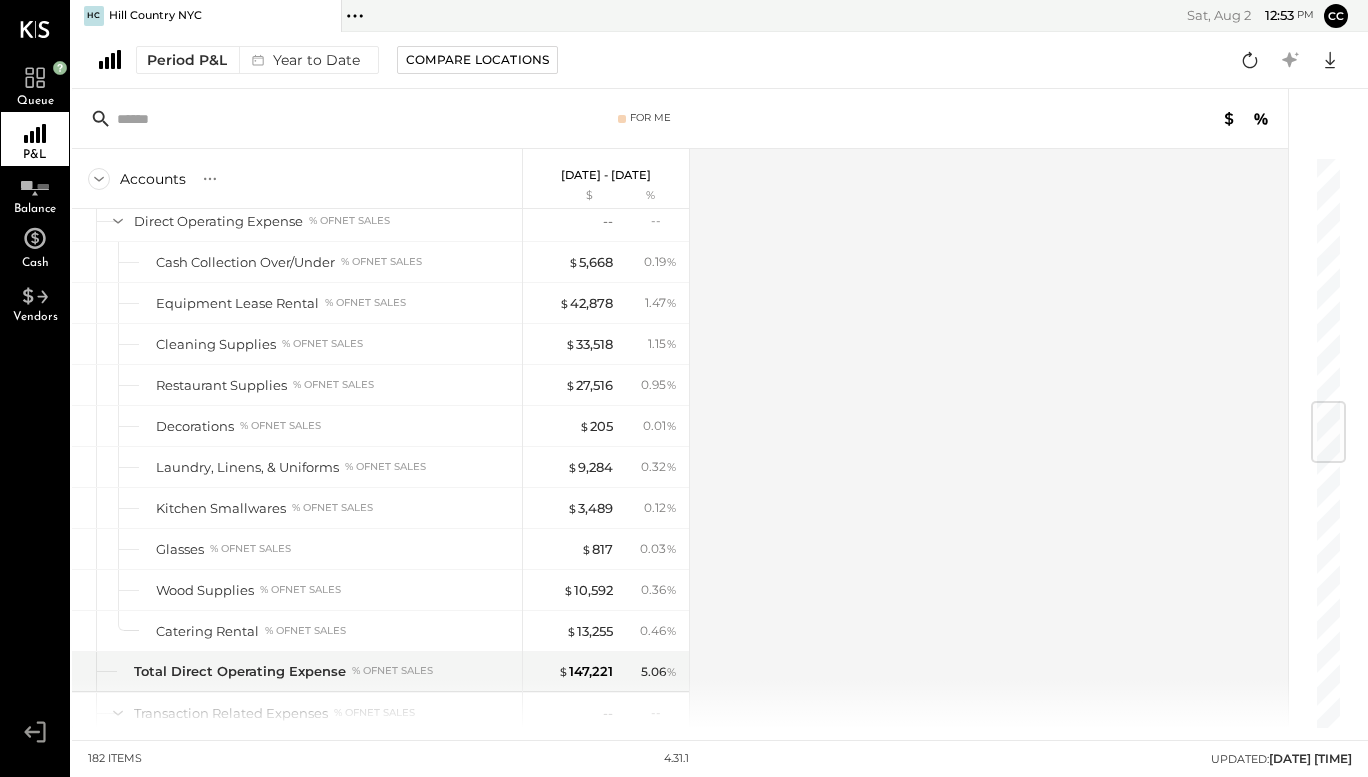 scroll, scrollTop: 3486, scrollLeft: 0, axis: vertical 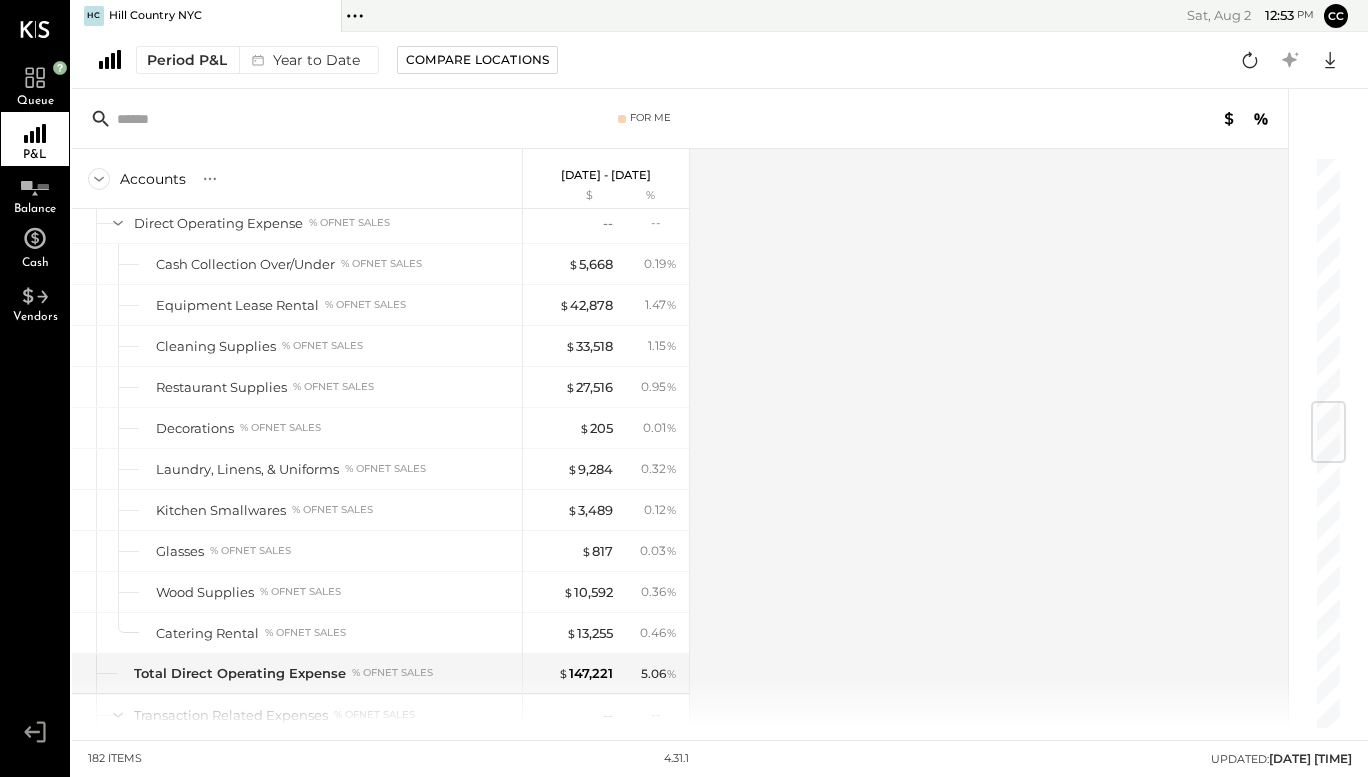 click on "Equipment Lease Rental" at bounding box center [237, 305] 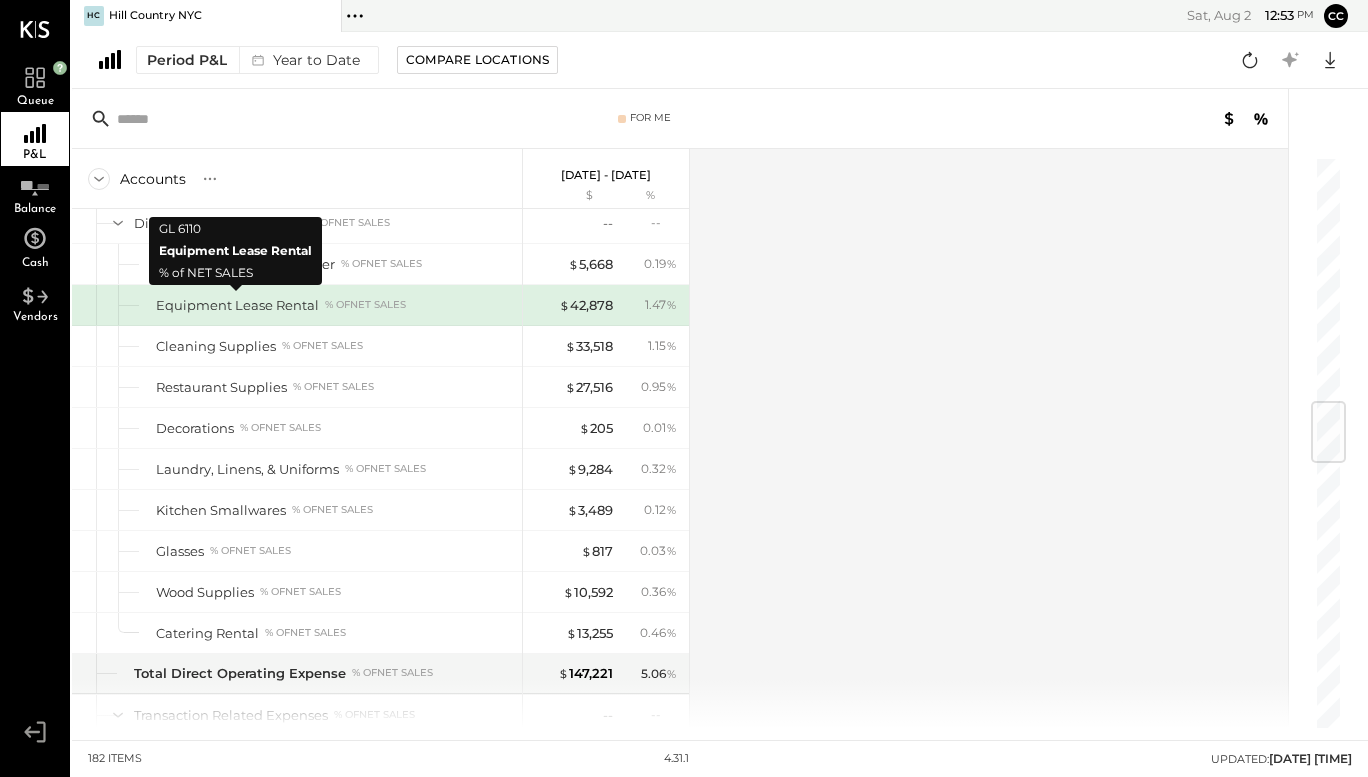 click on "Equipment Lease Rental % of  NET SALES" at bounding box center (297, 305) 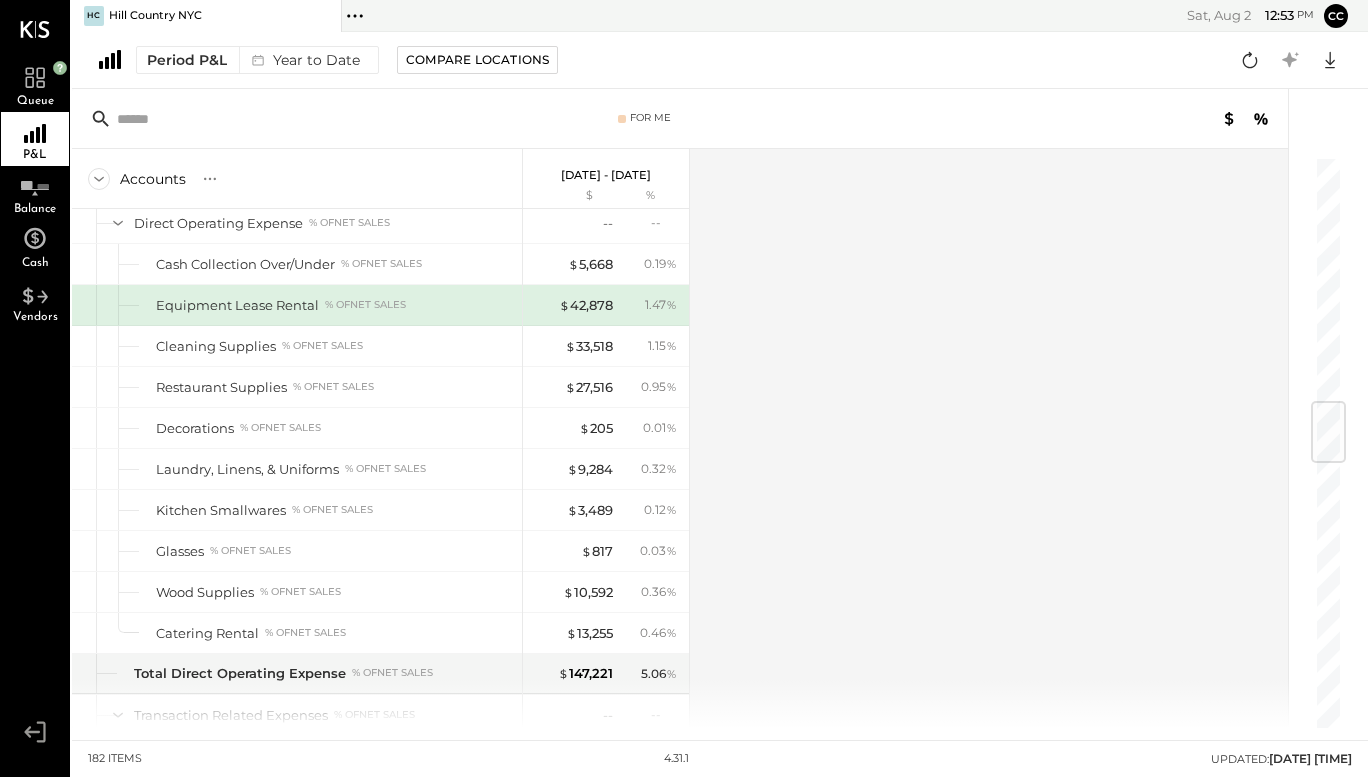 click on "Equipment Lease Rental" at bounding box center (237, 305) 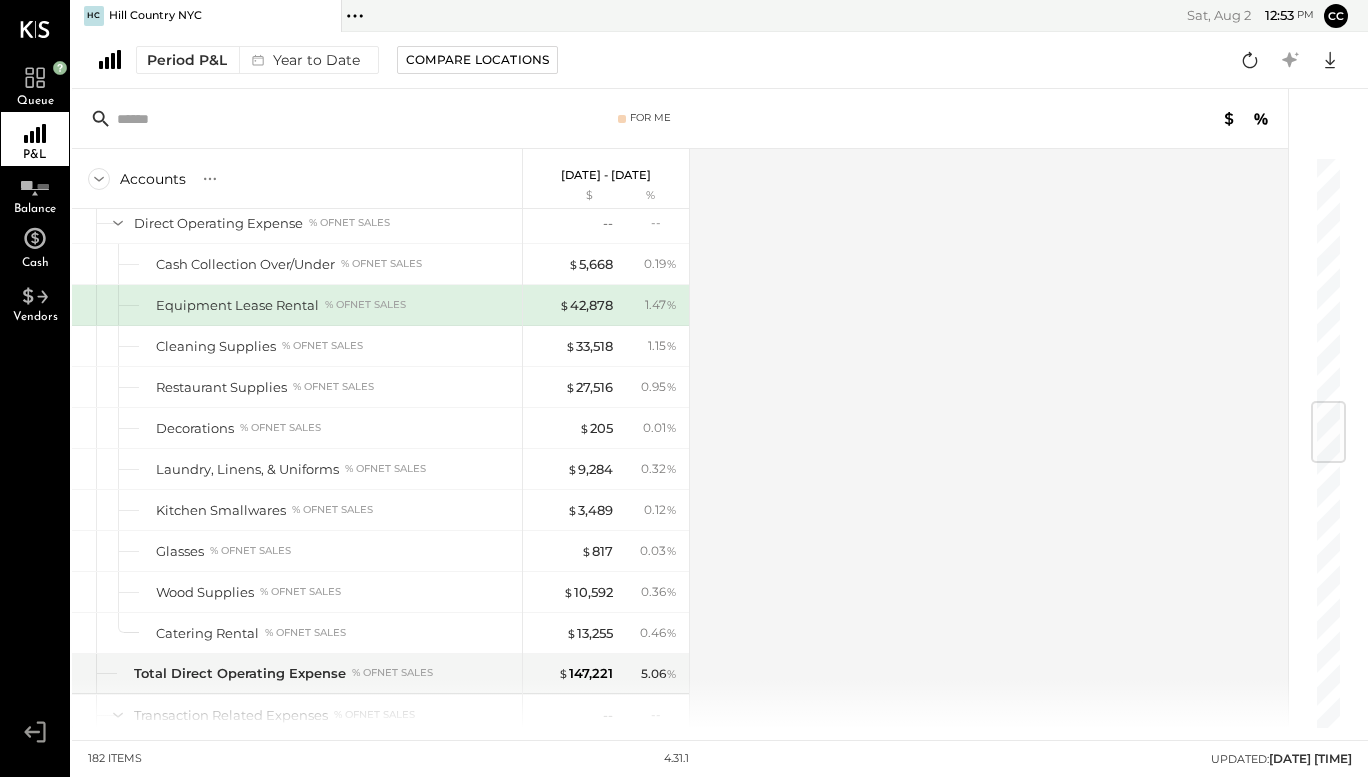 click on "Equipment Lease Rental % of  NET SALES" at bounding box center [297, 305] 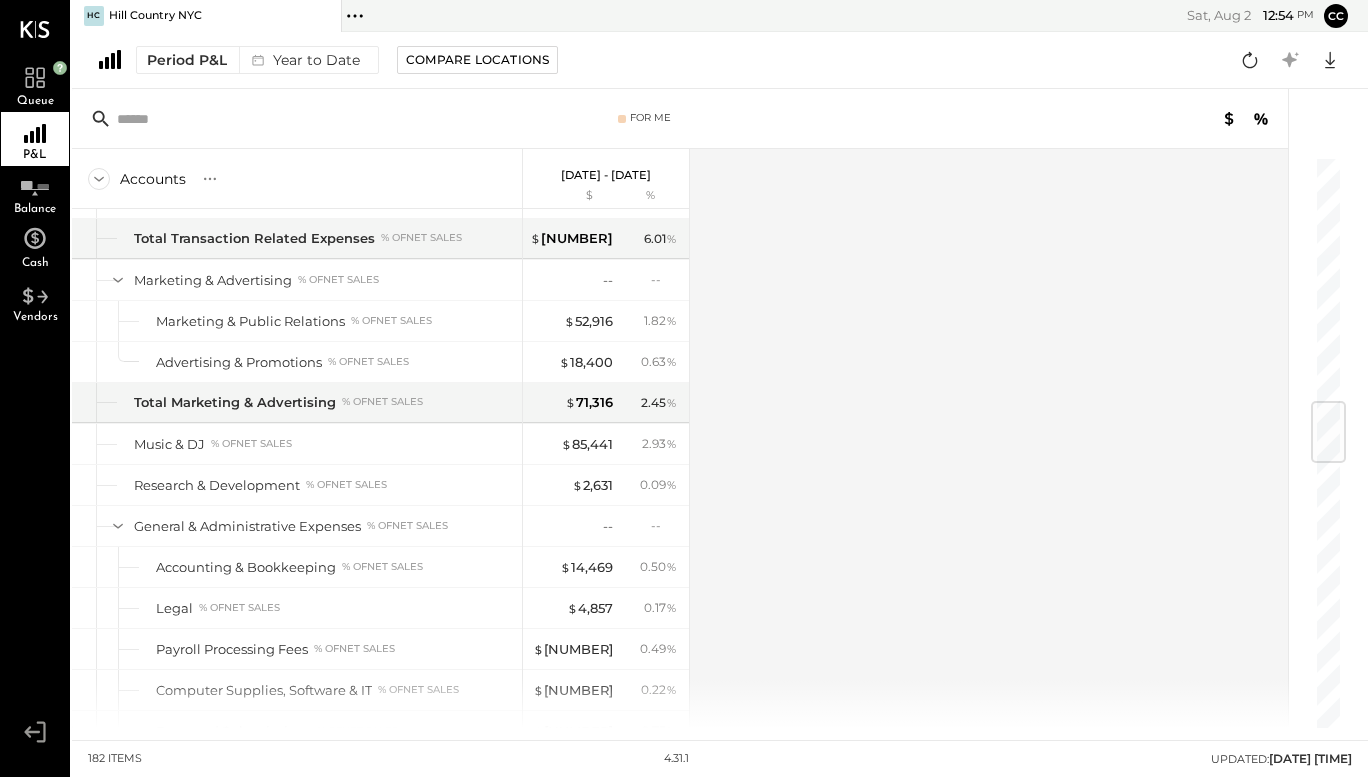 scroll, scrollTop: 4117, scrollLeft: 0, axis: vertical 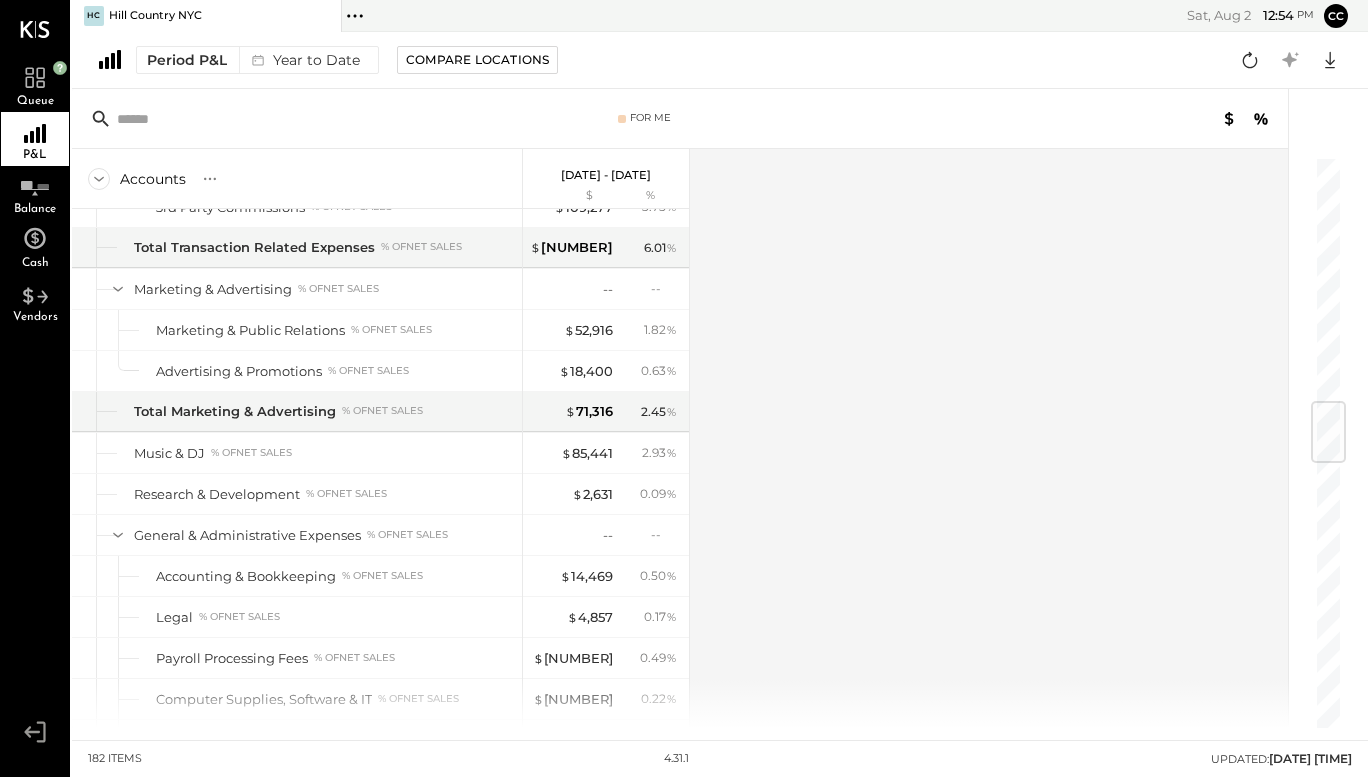 click on "Marketing & Public Relations % of  NET SALES" at bounding box center (297, 330) 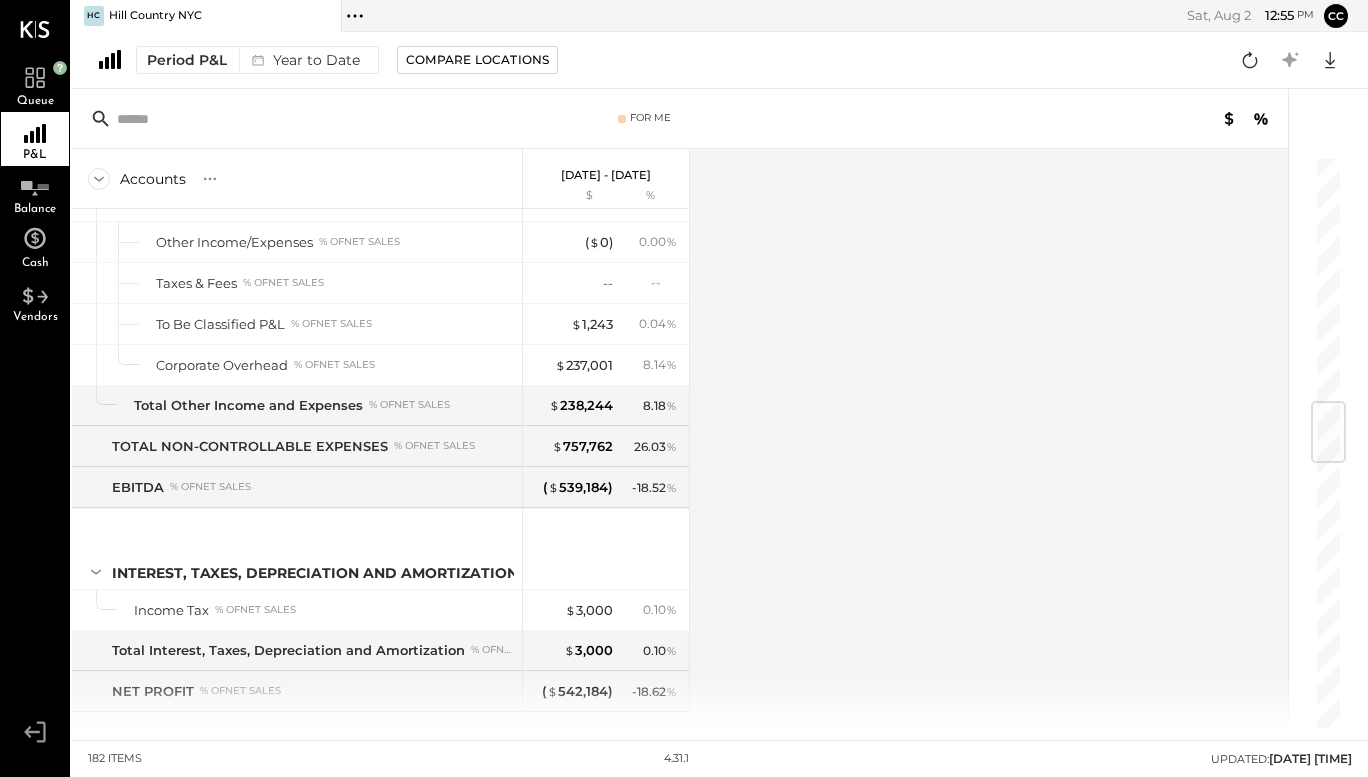 scroll, scrollTop: 6124, scrollLeft: 0, axis: vertical 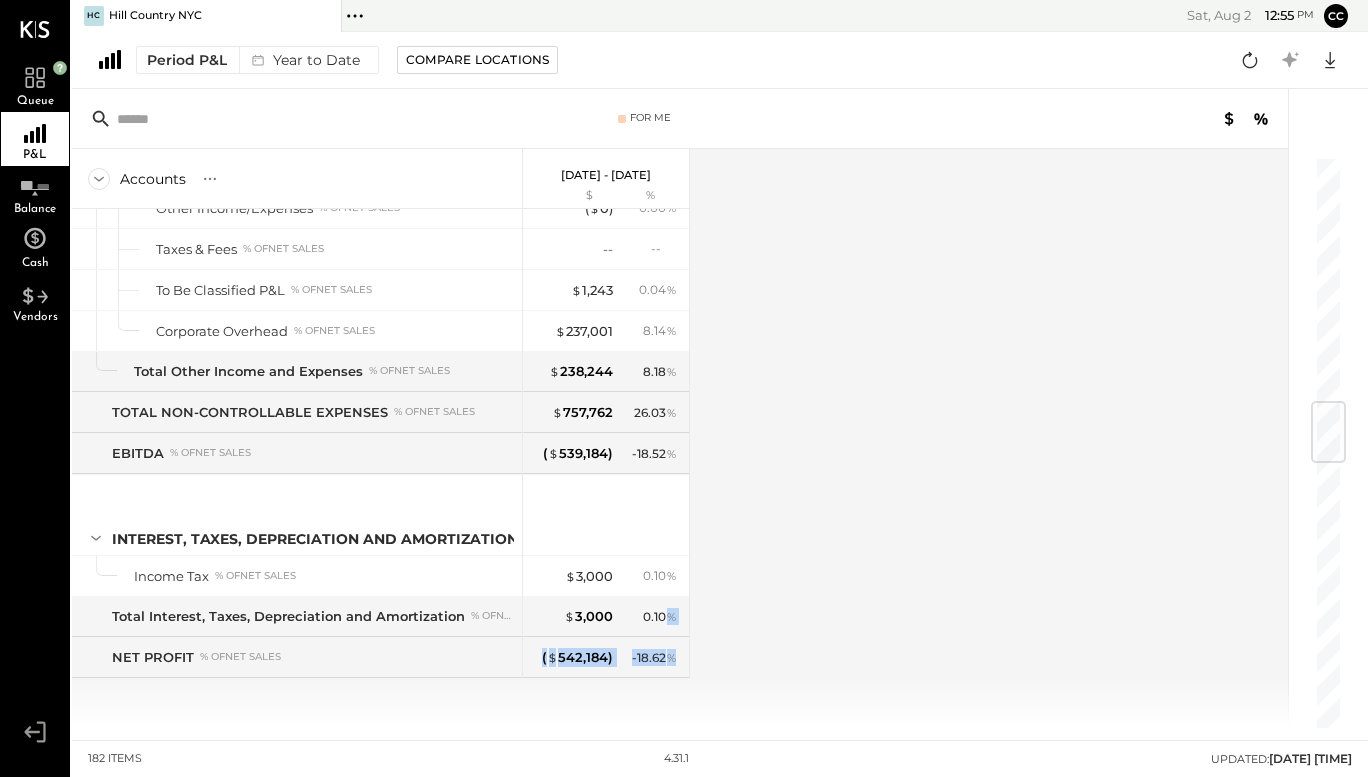 drag, startPoint x: 211, startPoint y: 339, endPoint x: 722, endPoint y: 339, distance: 511 